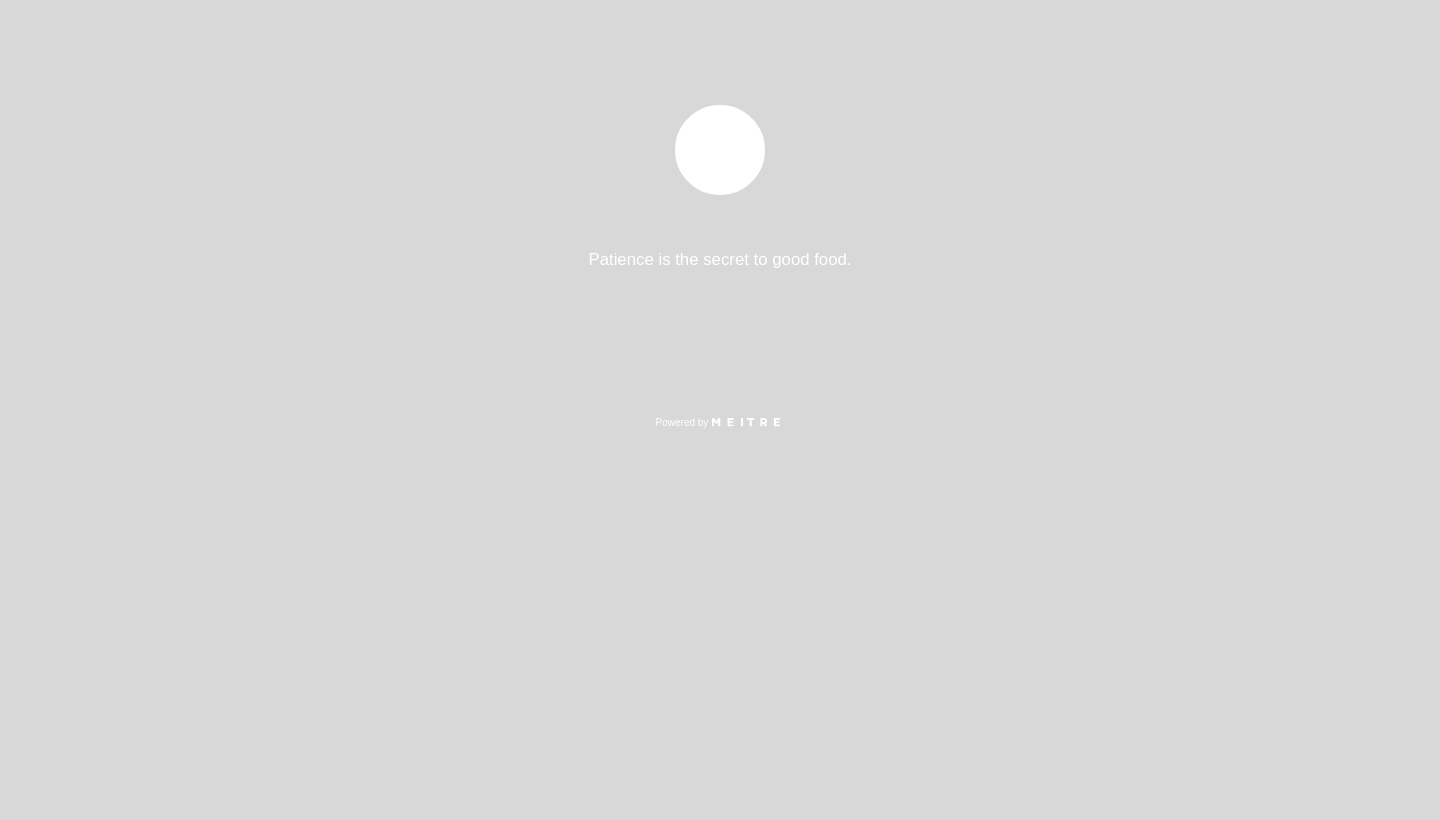 select on "pt" 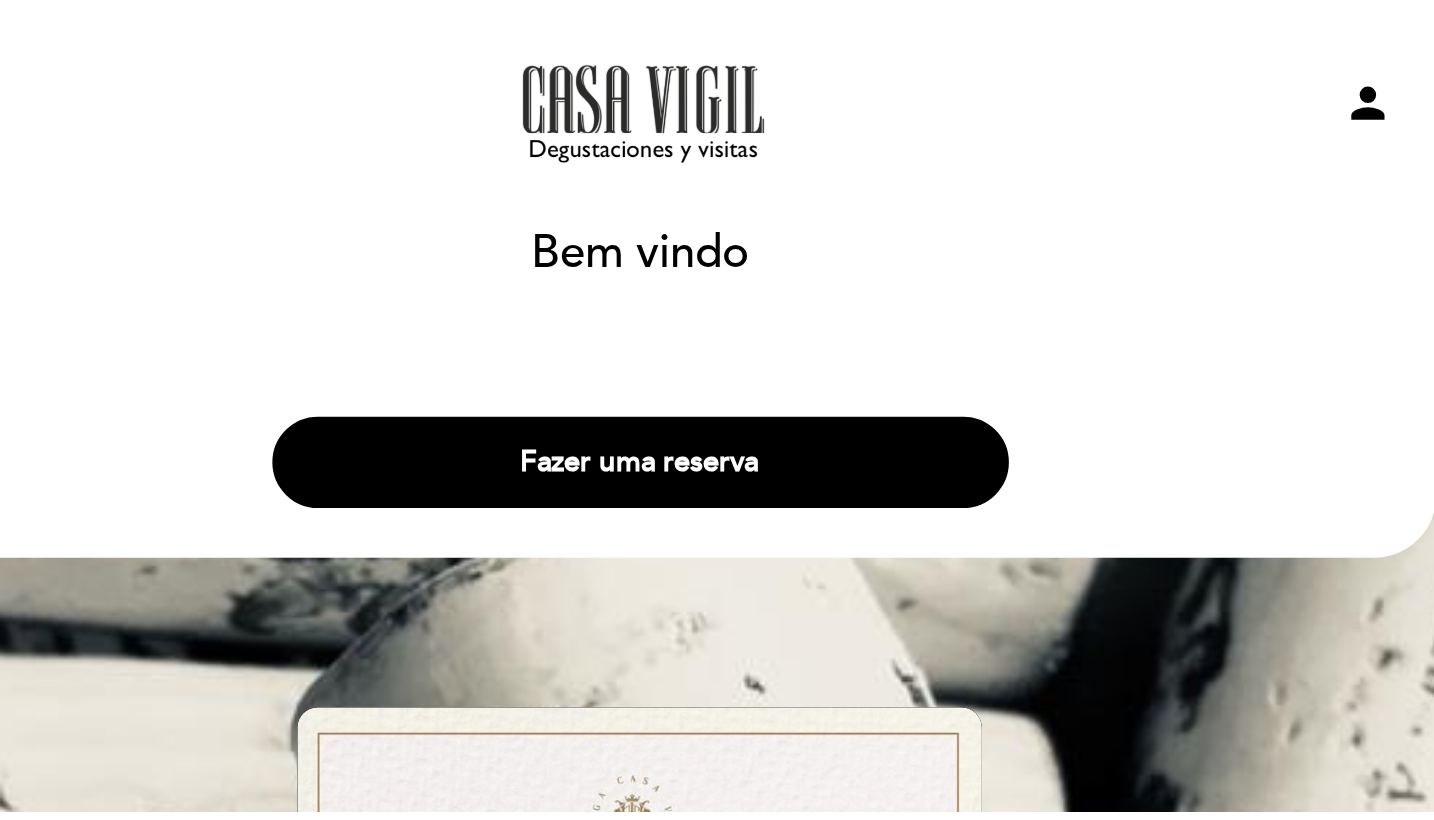 scroll, scrollTop: 0, scrollLeft: 0, axis: both 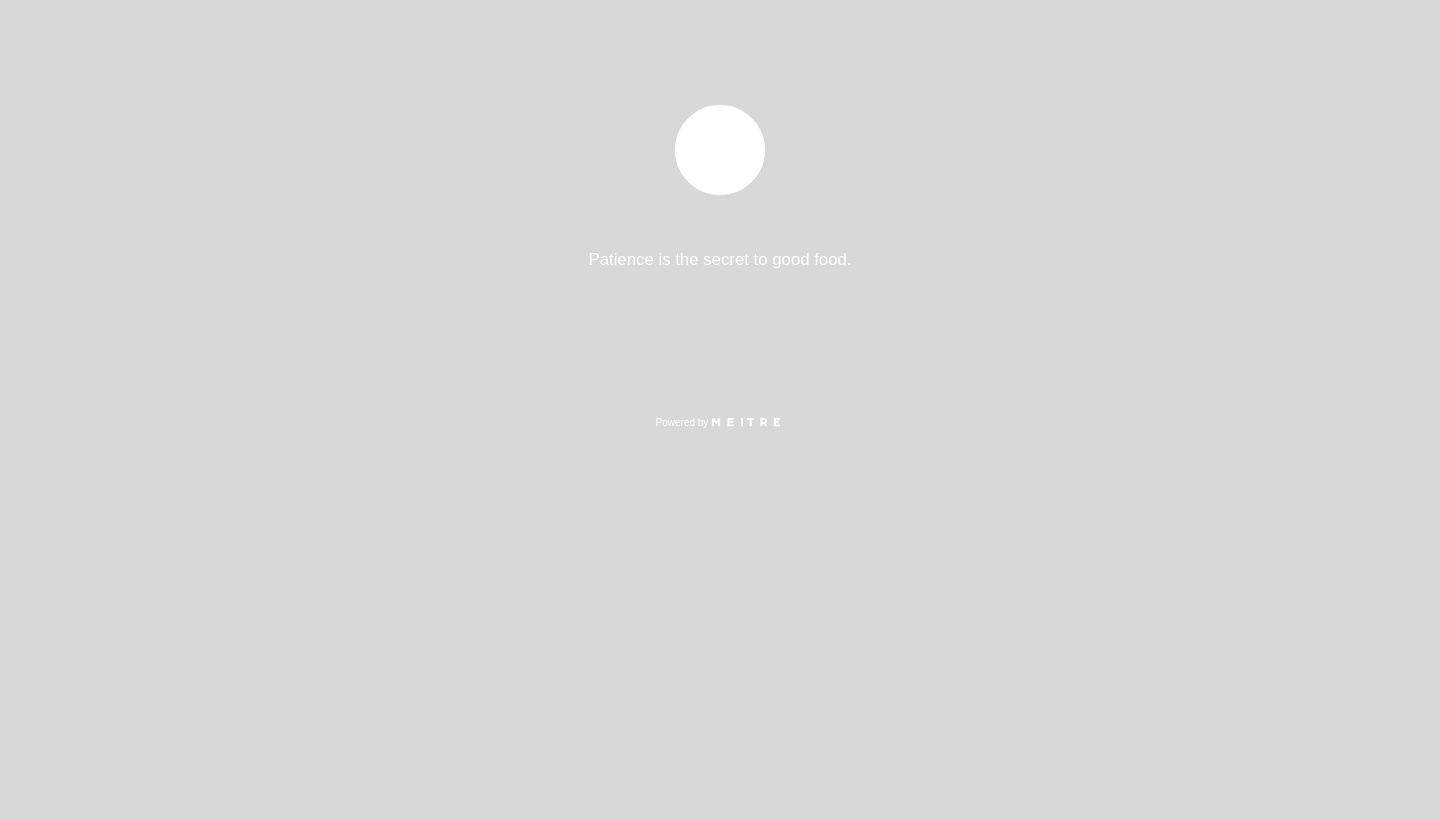 select on "pt" 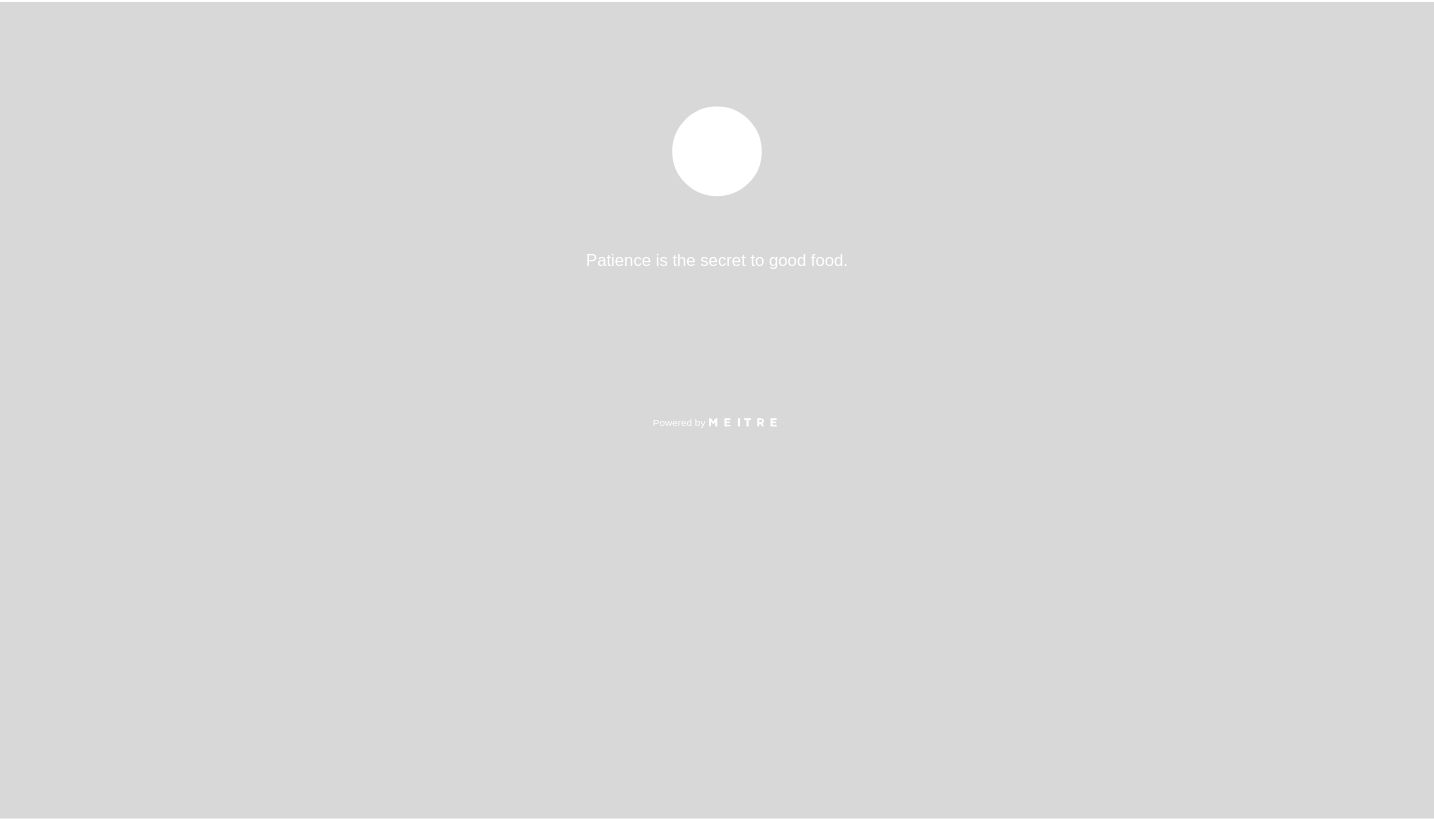scroll, scrollTop: 0, scrollLeft: 0, axis: both 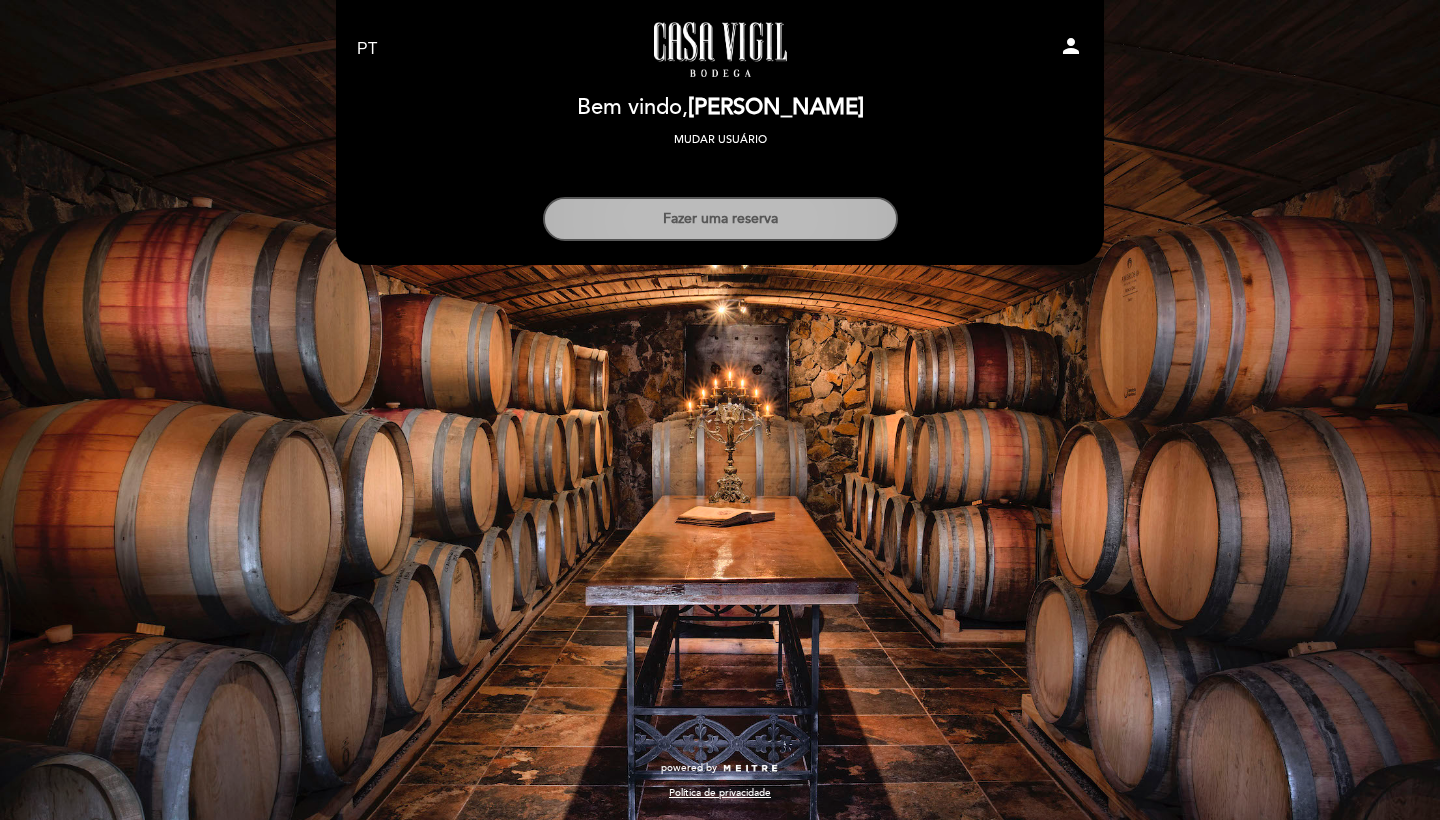 click on "Fazer uma reserva" at bounding box center (720, 219) 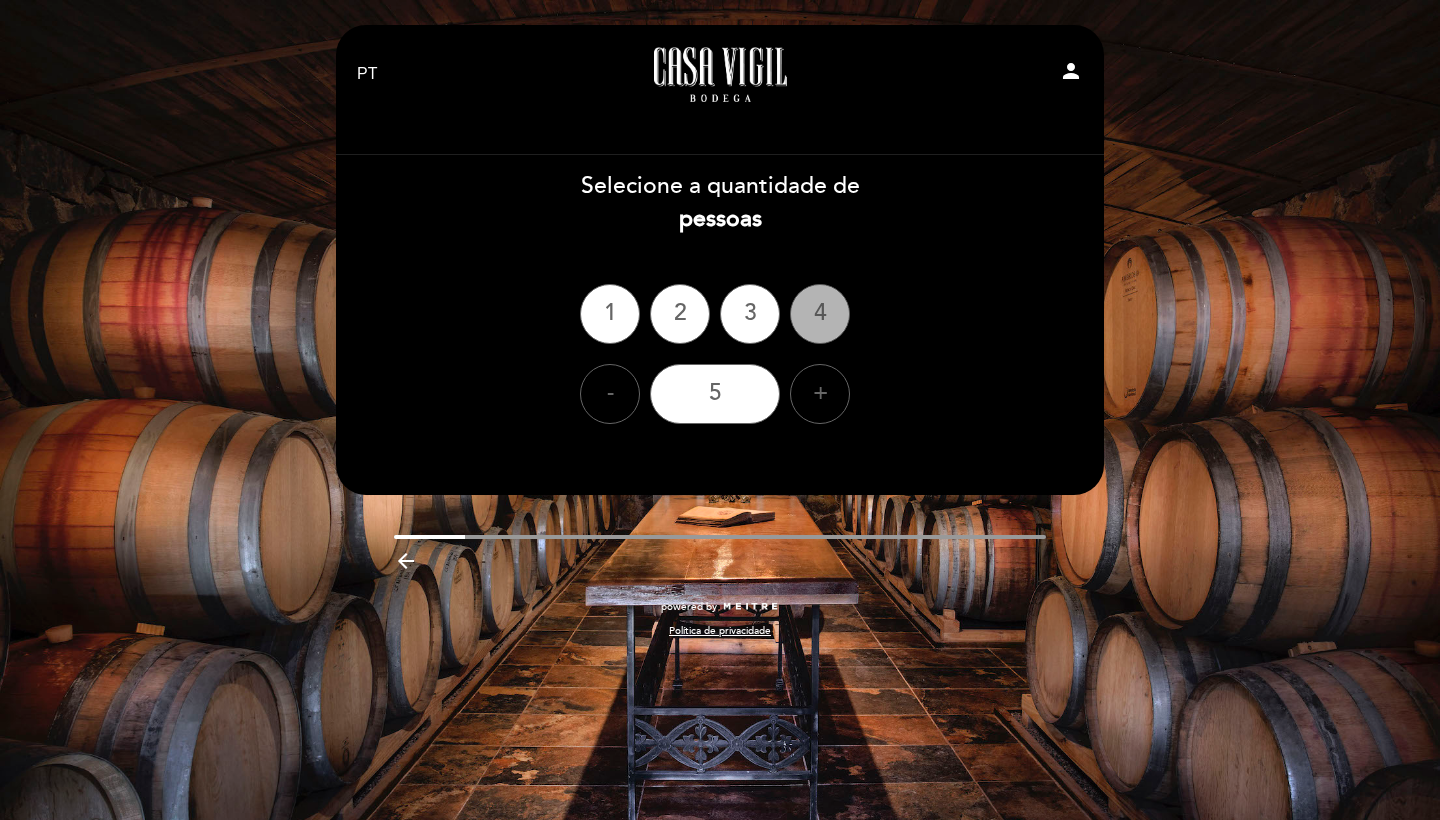 click on "4" at bounding box center [820, 314] 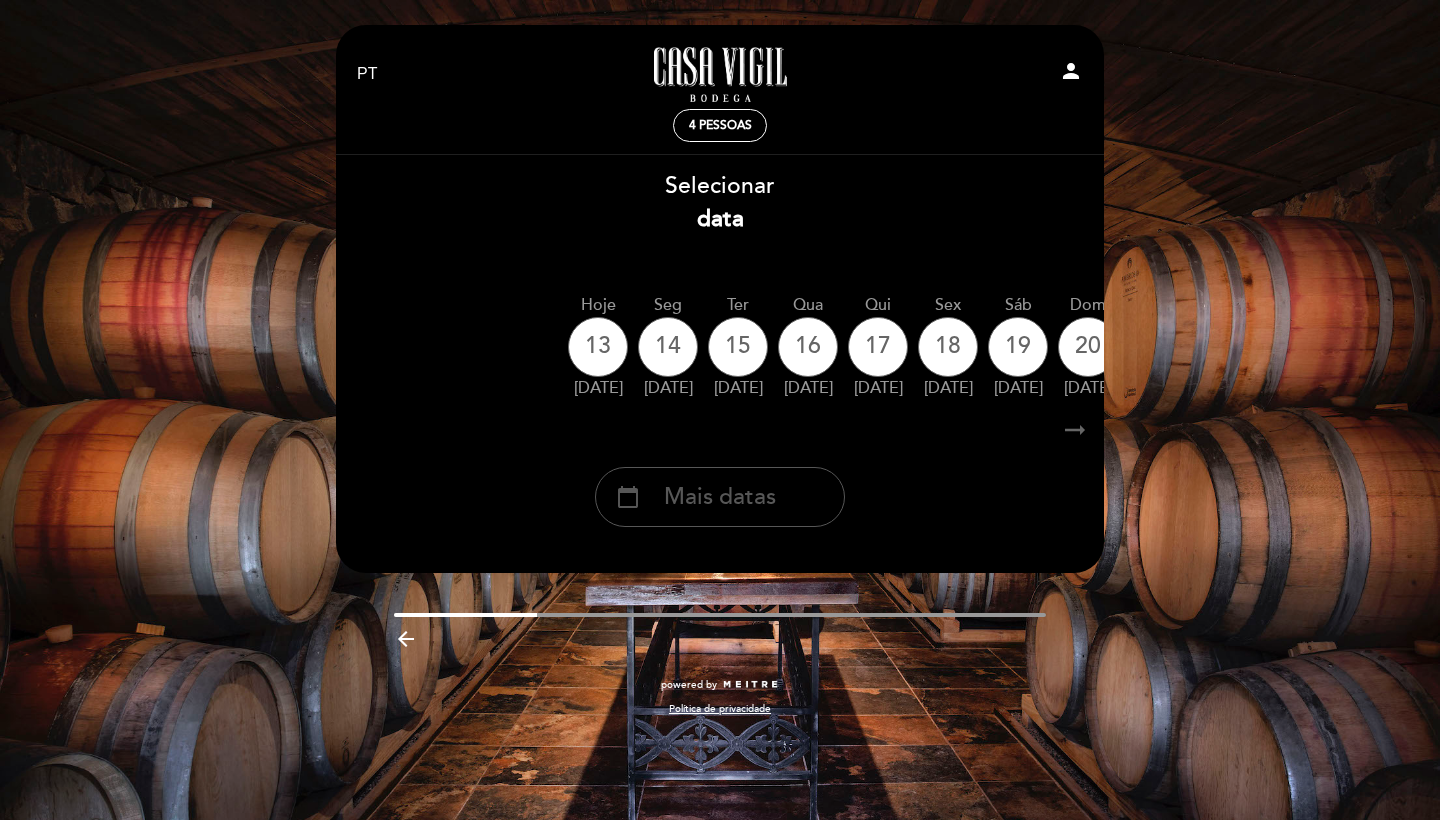 click on "calendar_today
Mais datas" at bounding box center (720, 497) 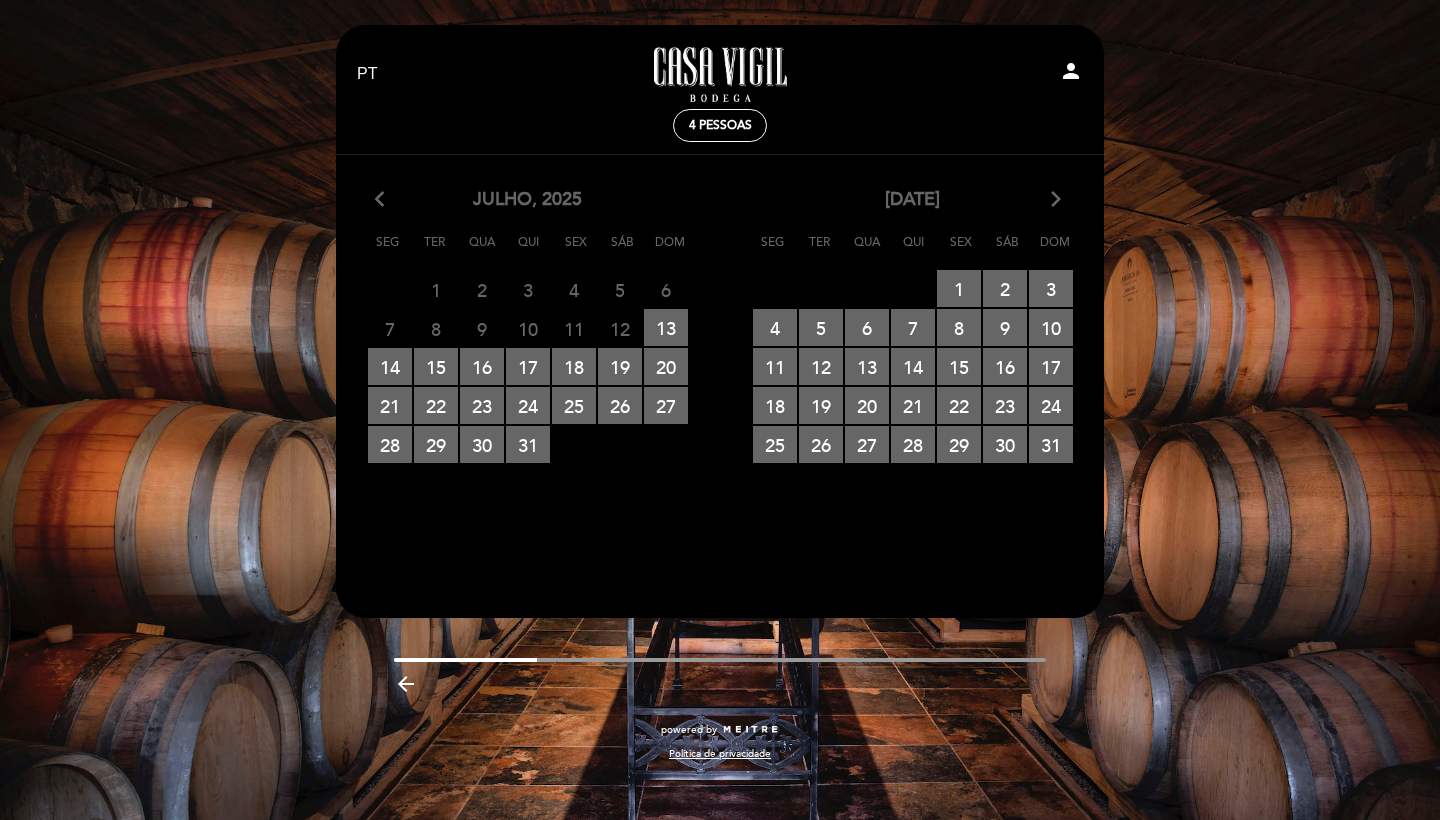 click on "arrow_forward_ios" at bounding box center [1056, 200] 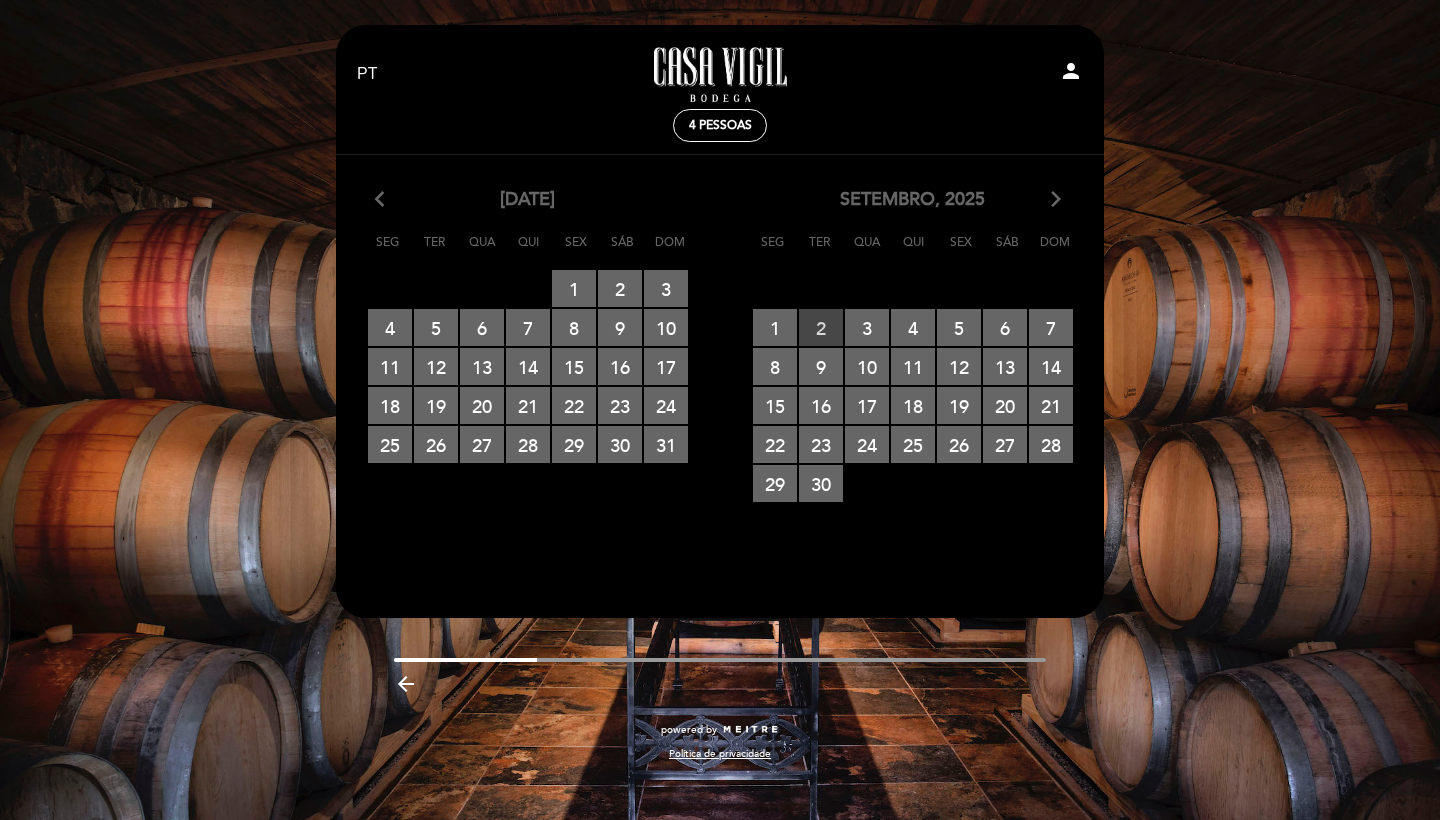 click on "2
RESERVAS DISPONÍVEIS" at bounding box center [821, 327] 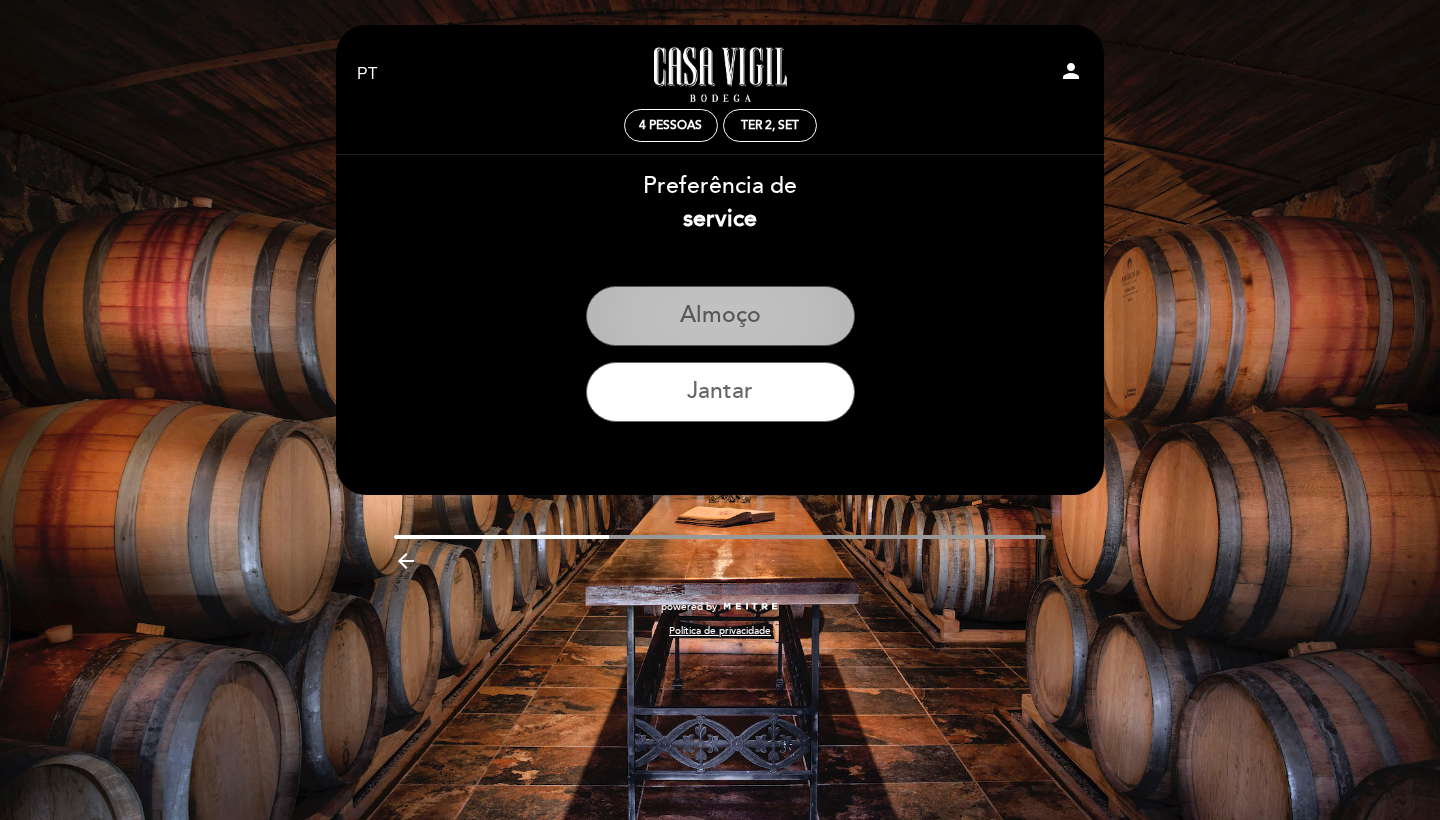 click on "Almoço" at bounding box center (720, 316) 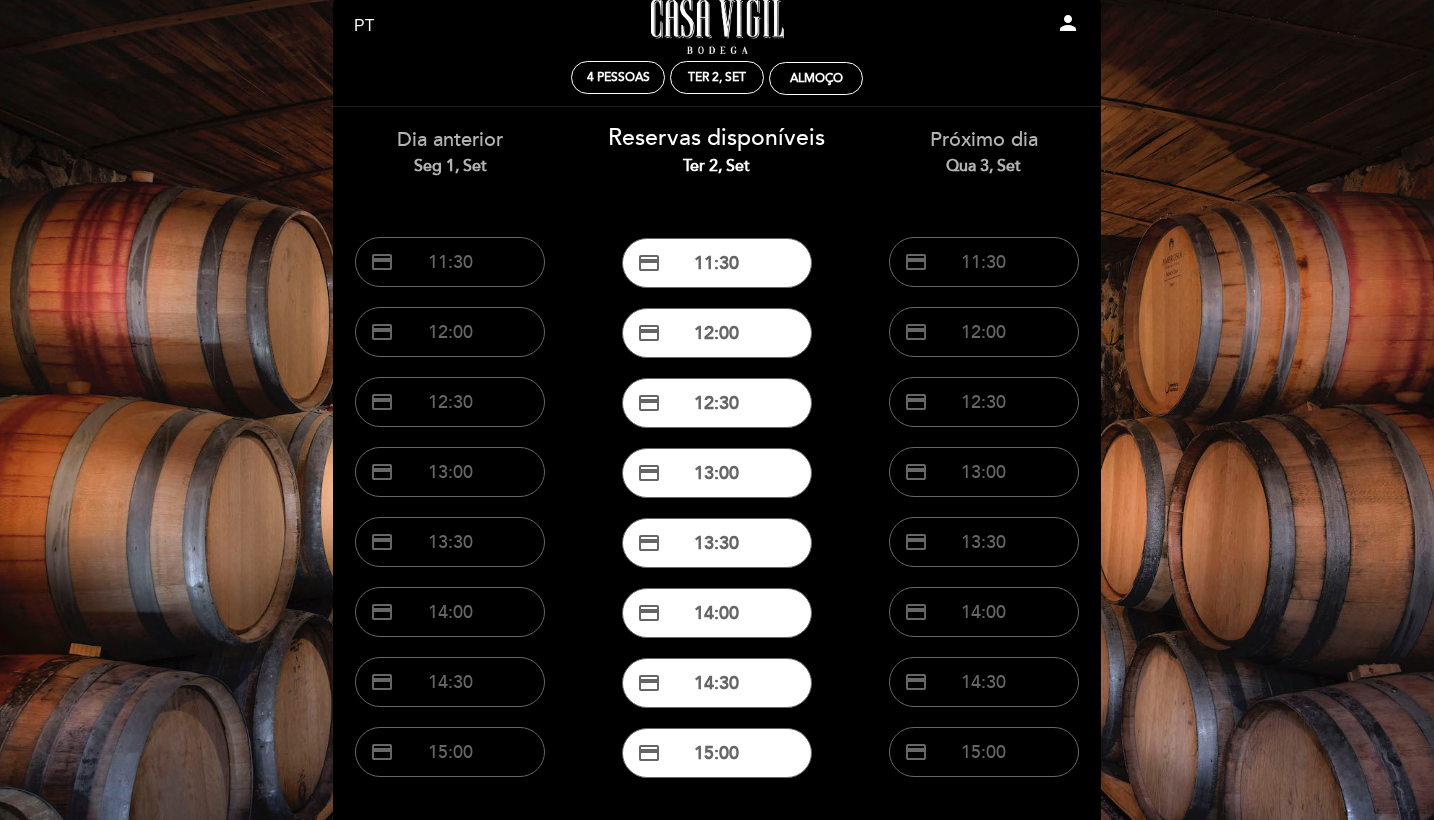 scroll, scrollTop: 60, scrollLeft: 0, axis: vertical 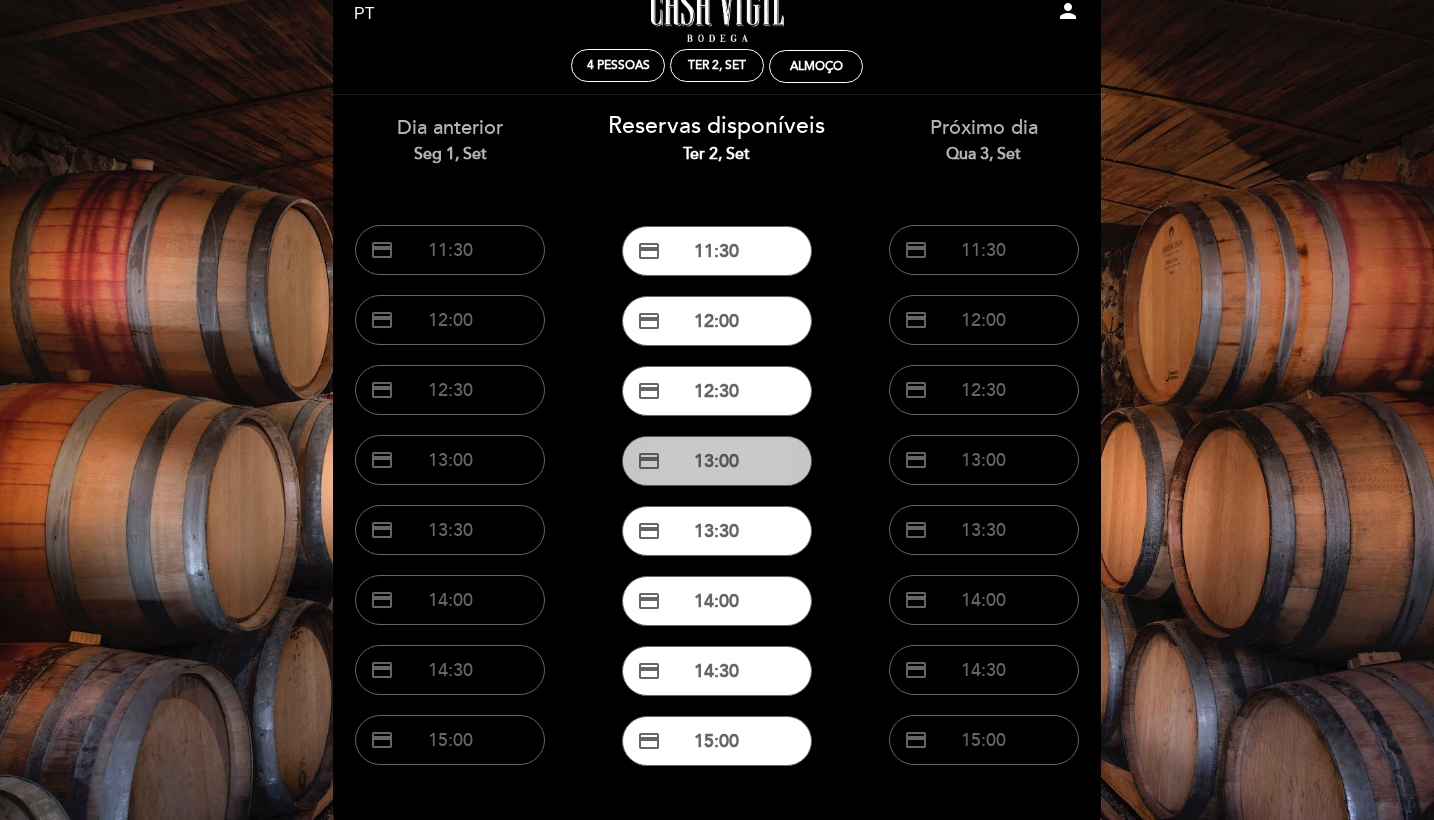 click on "credit_card
13:00" at bounding box center (717, 461) 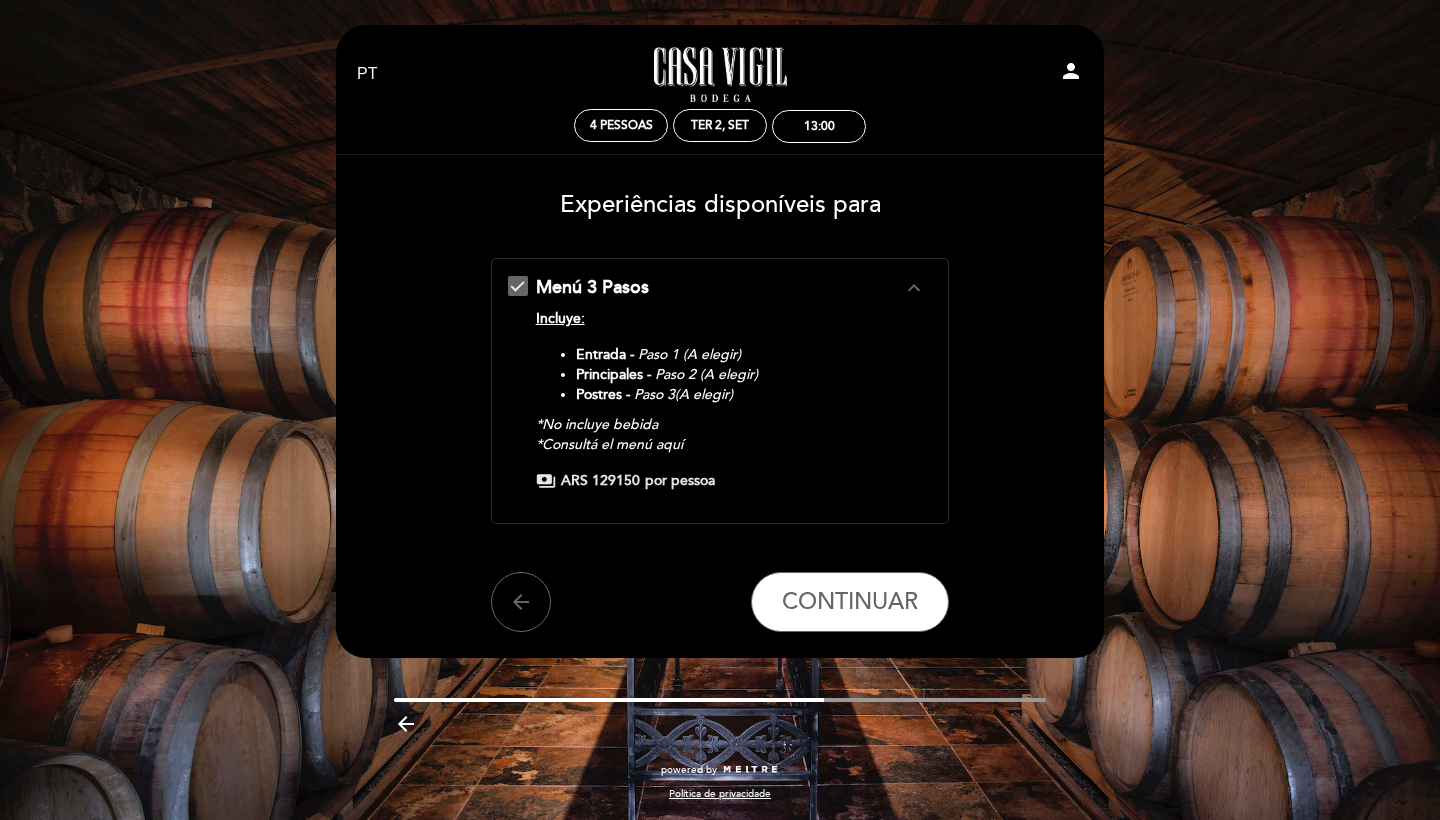 click on "Menú 3 Pasos
expand_less
Incluye:
Entrada -   Paso 1 (A elegir)
Principales -   Paso 2 (A elegir)
Postres -   Paso 3(A elegir)
*No incluye bebida *Consultá el menú aquí
payments
ARS 129150
por pessoa" at bounding box center [720, 383] 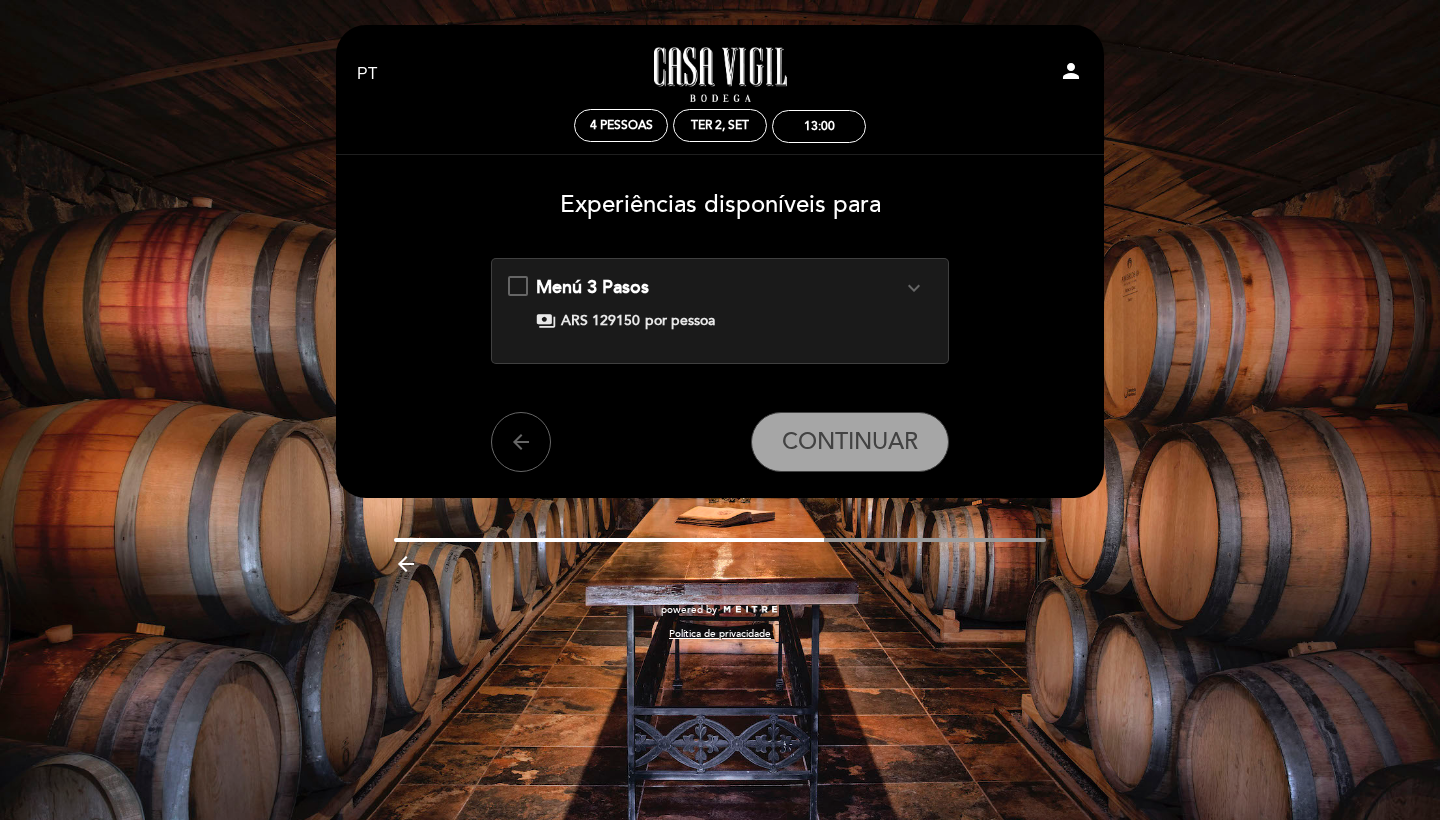 click on "Menú 3 Pasos
expand_more
Incluye:
Entrada -   Paso 1 (A elegir)
Principales -   Paso 2 (A elegir)
Postres -   Paso 3(A elegir)
*No incluye bebida *Consultá el menú aquí
payments
ARS 129150
por pessoa" at bounding box center [720, 303] 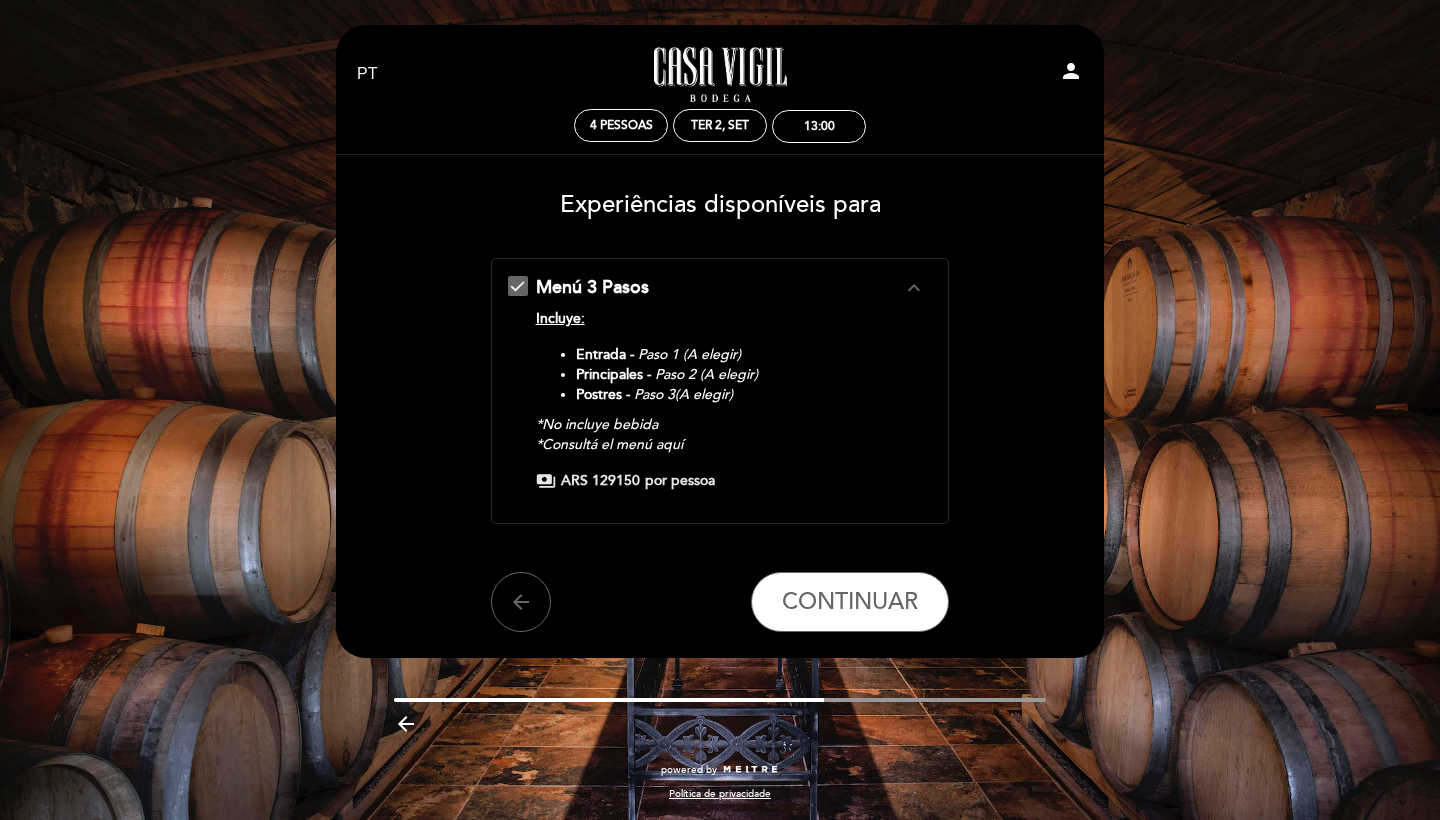 click on "expand_less" at bounding box center [914, 288] 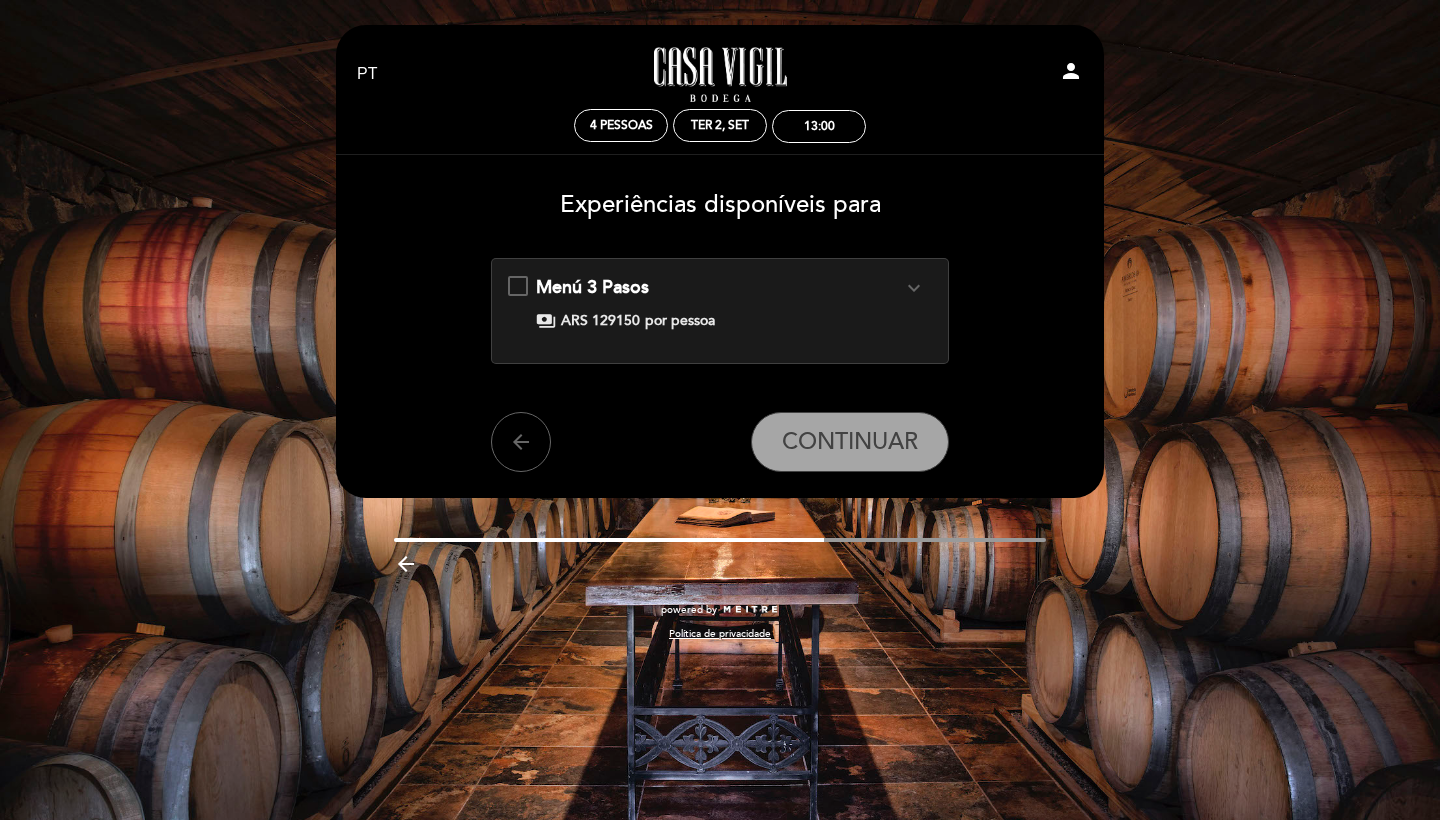 click on "expand_more" at bounding box center [914, 288] 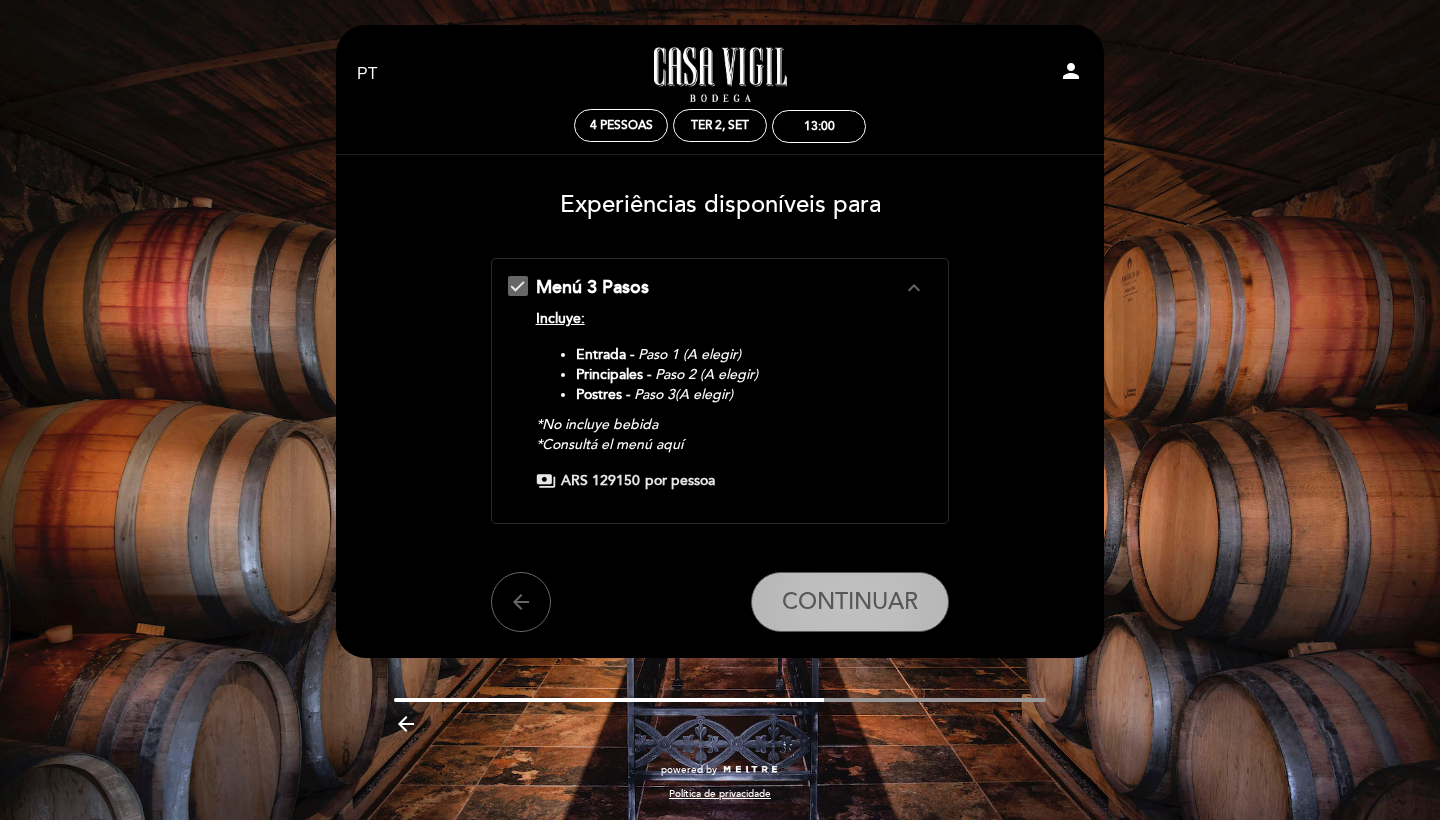 click on "CONTINUAR" at bounding box center [850, 602] 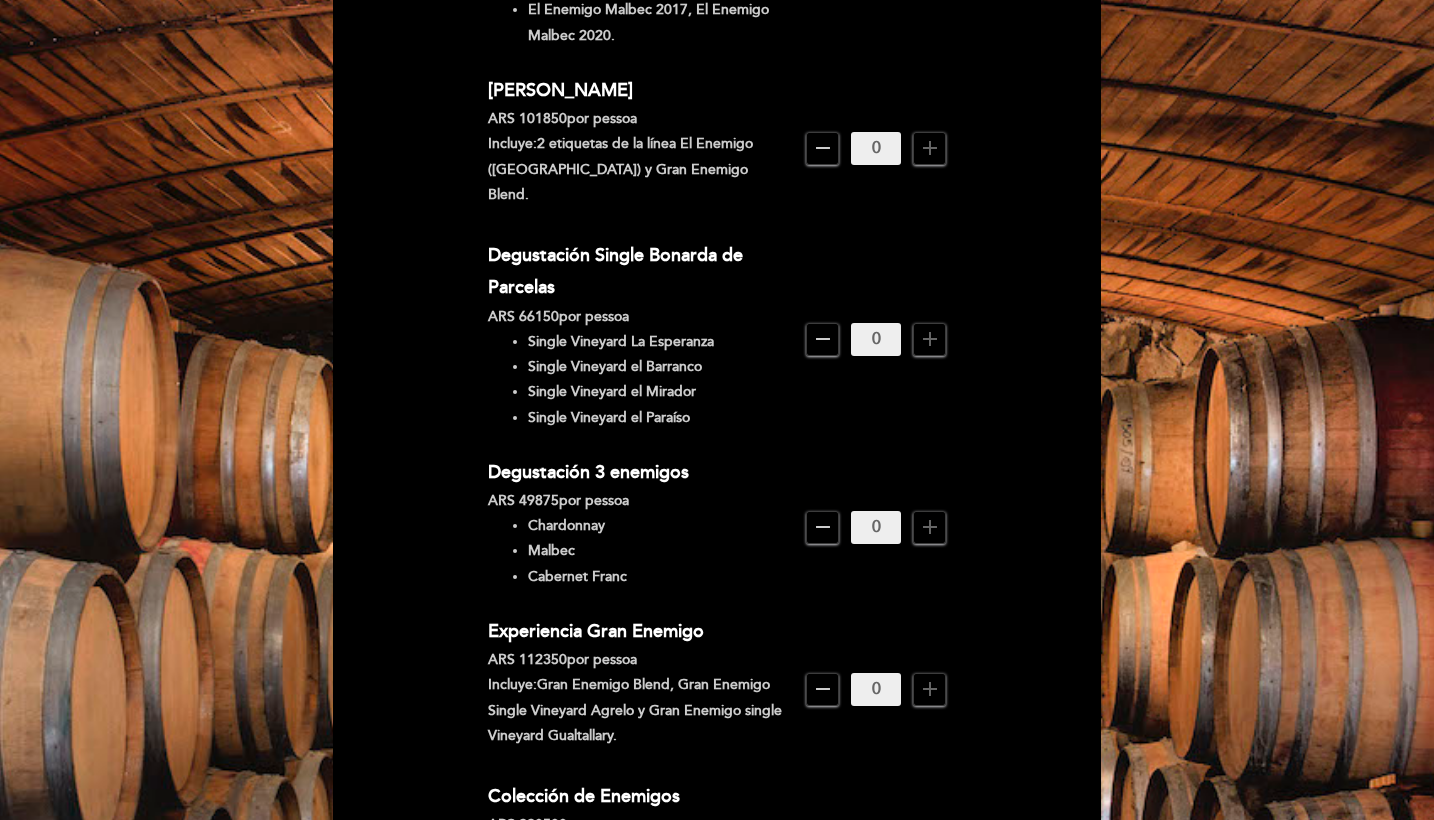 scroll, scrollTop: 526, scrollLeft: 0, axis: vertical 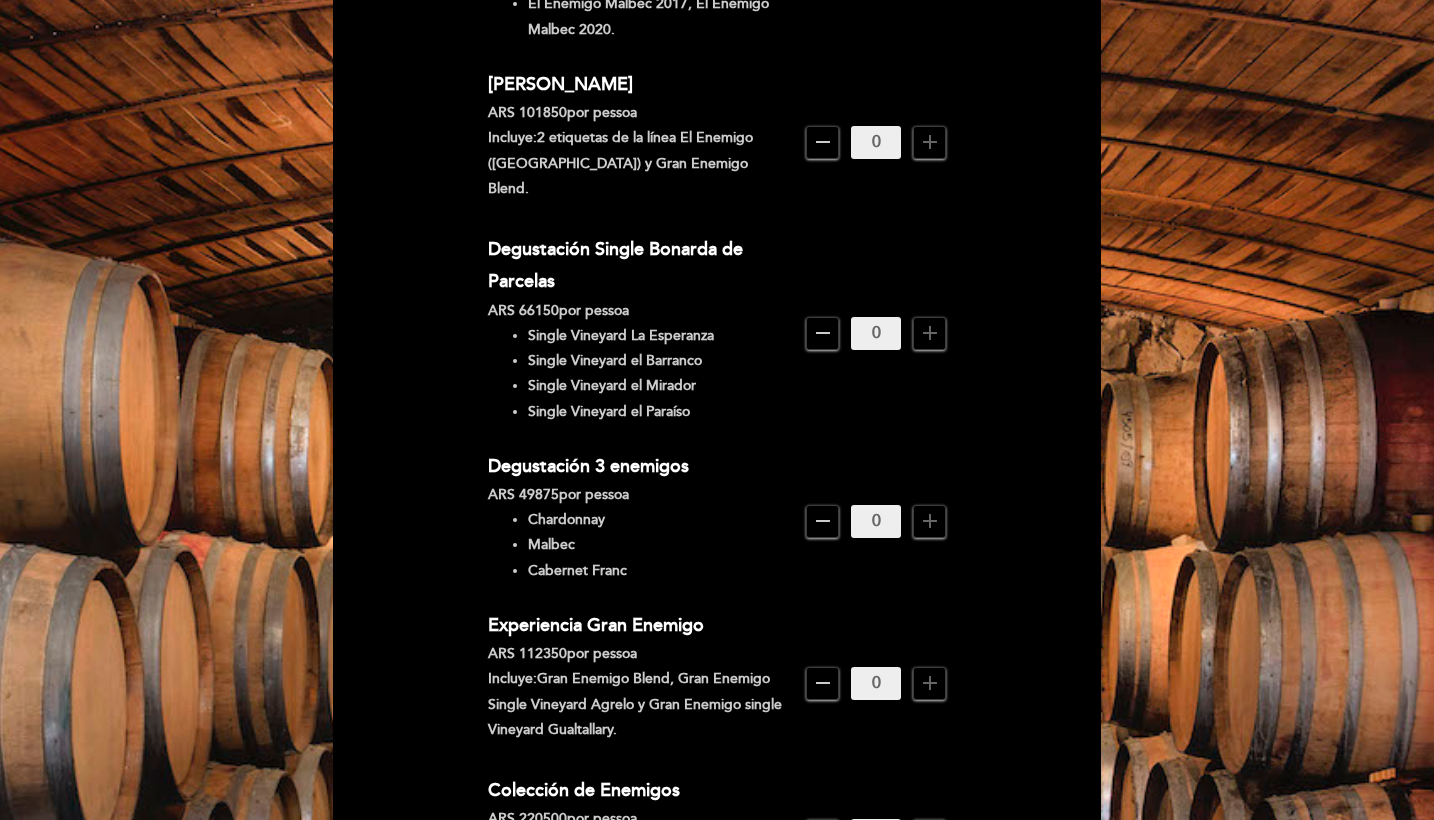 click on "add" at bounding box center (930, 521) 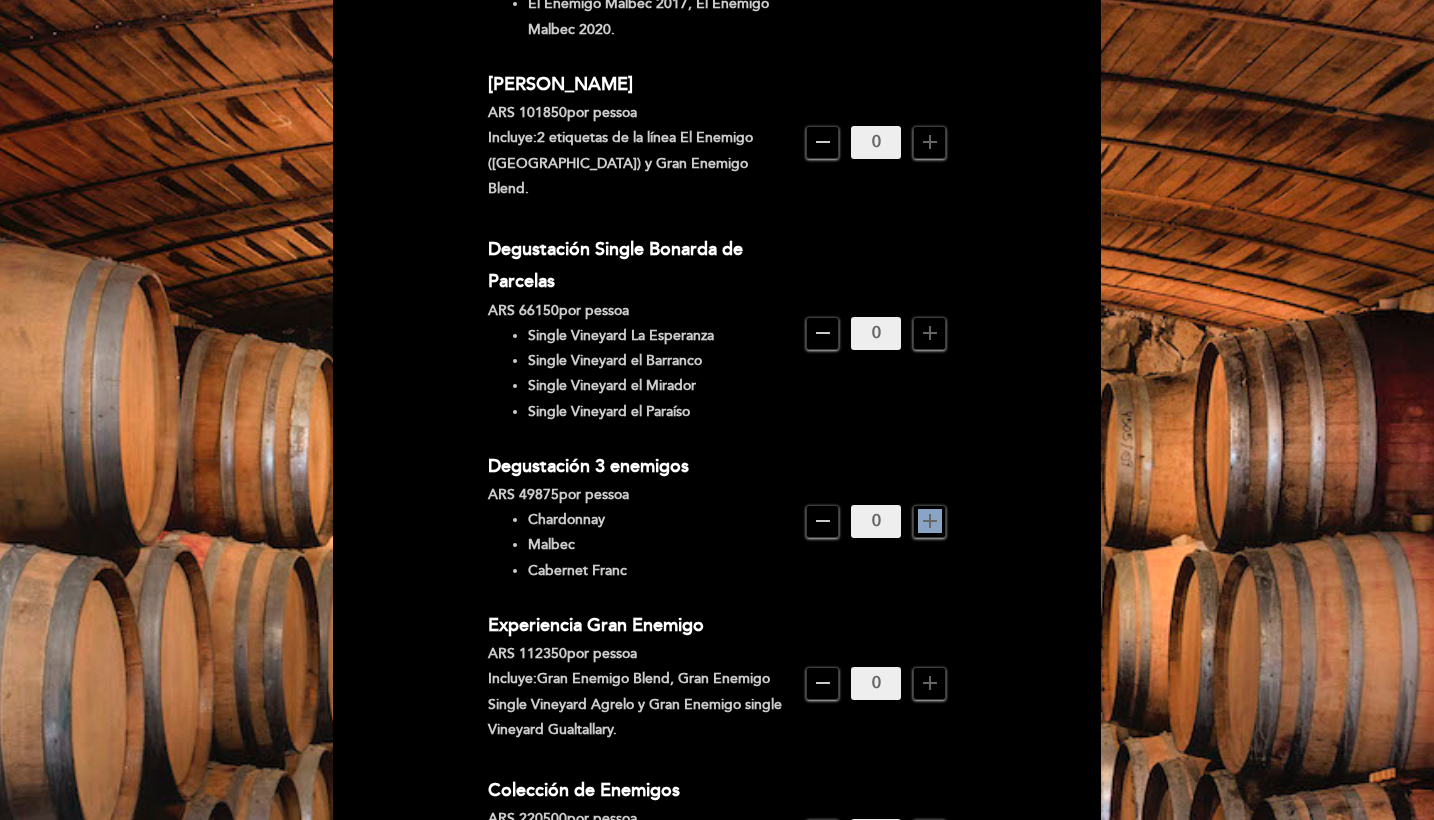 click on "add" at bounding box center [930, 521] 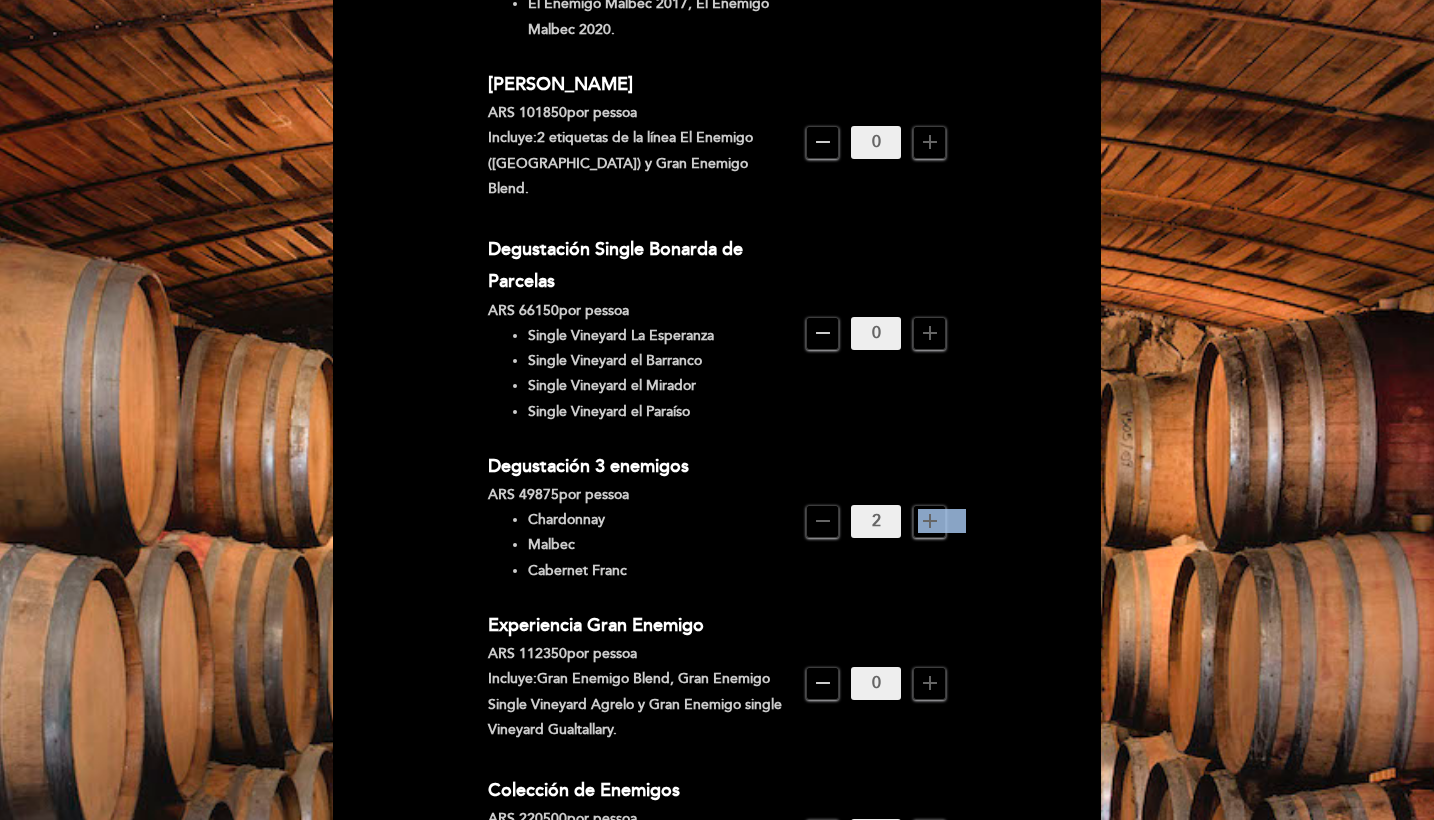 click on "add" at bounding box center [930, 521] 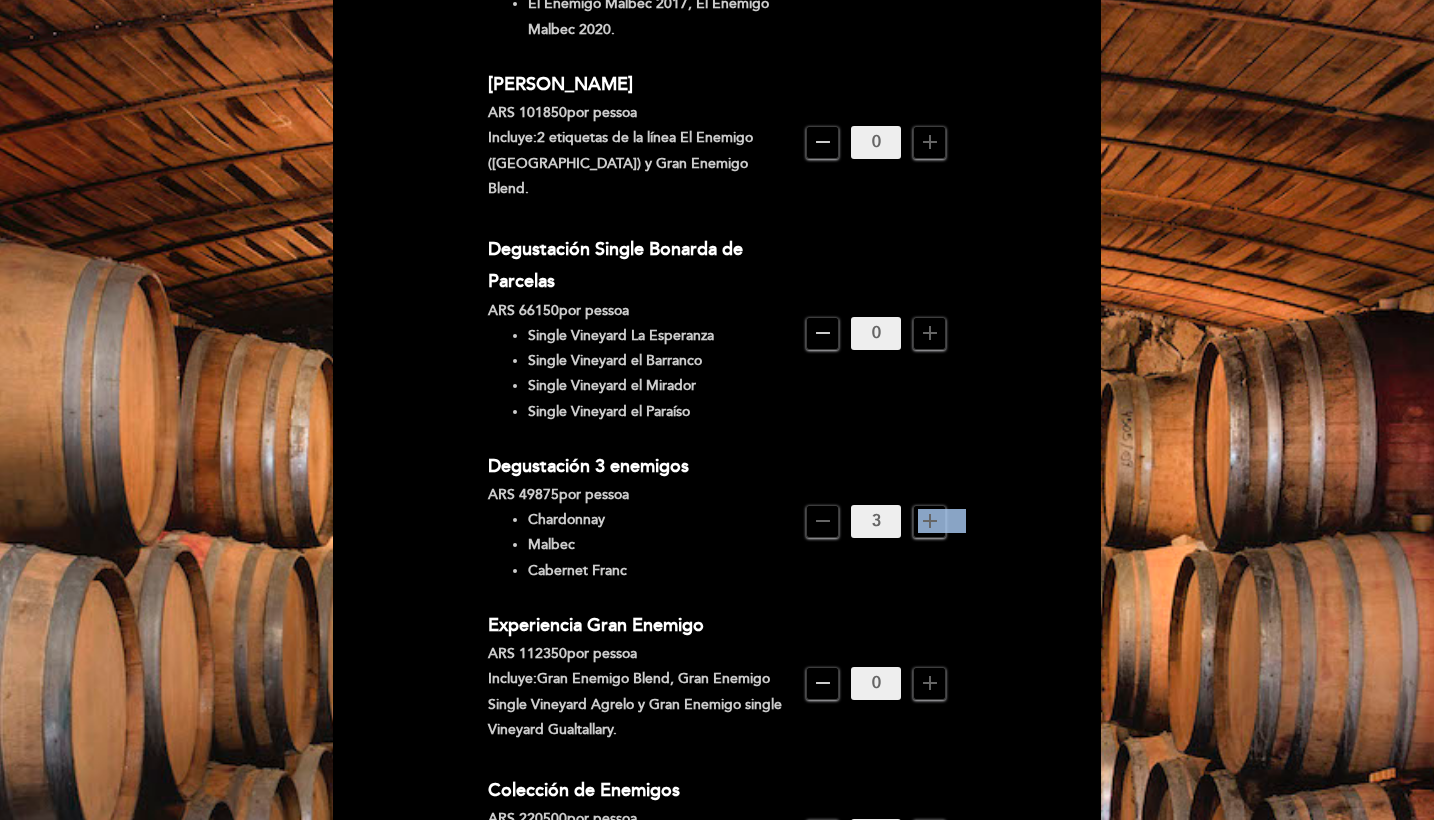 click on "add" at bounding box center (930, 521) 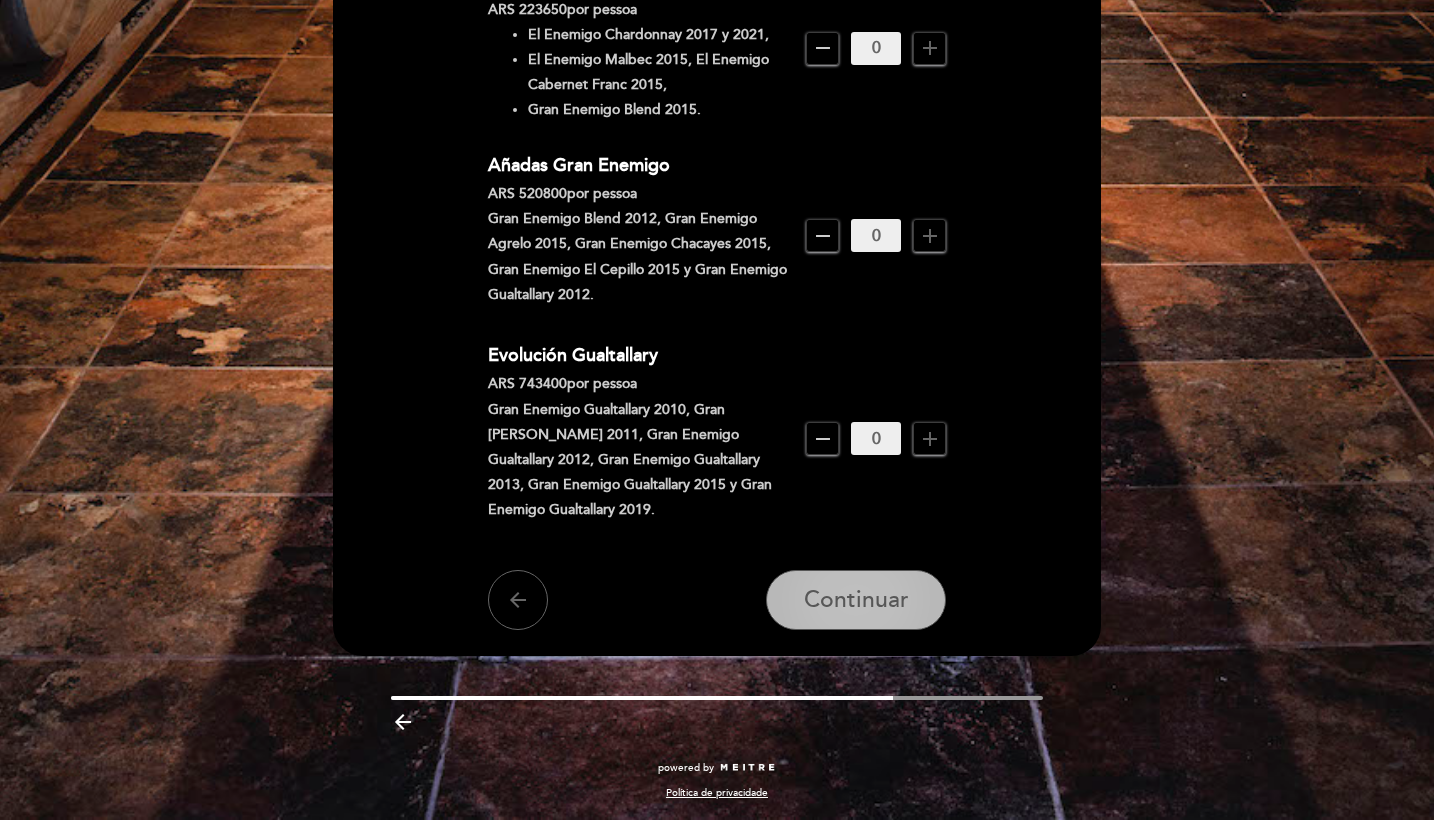 scroll, scrollTop: 1725, scrollLeft: 0, axis: vertical 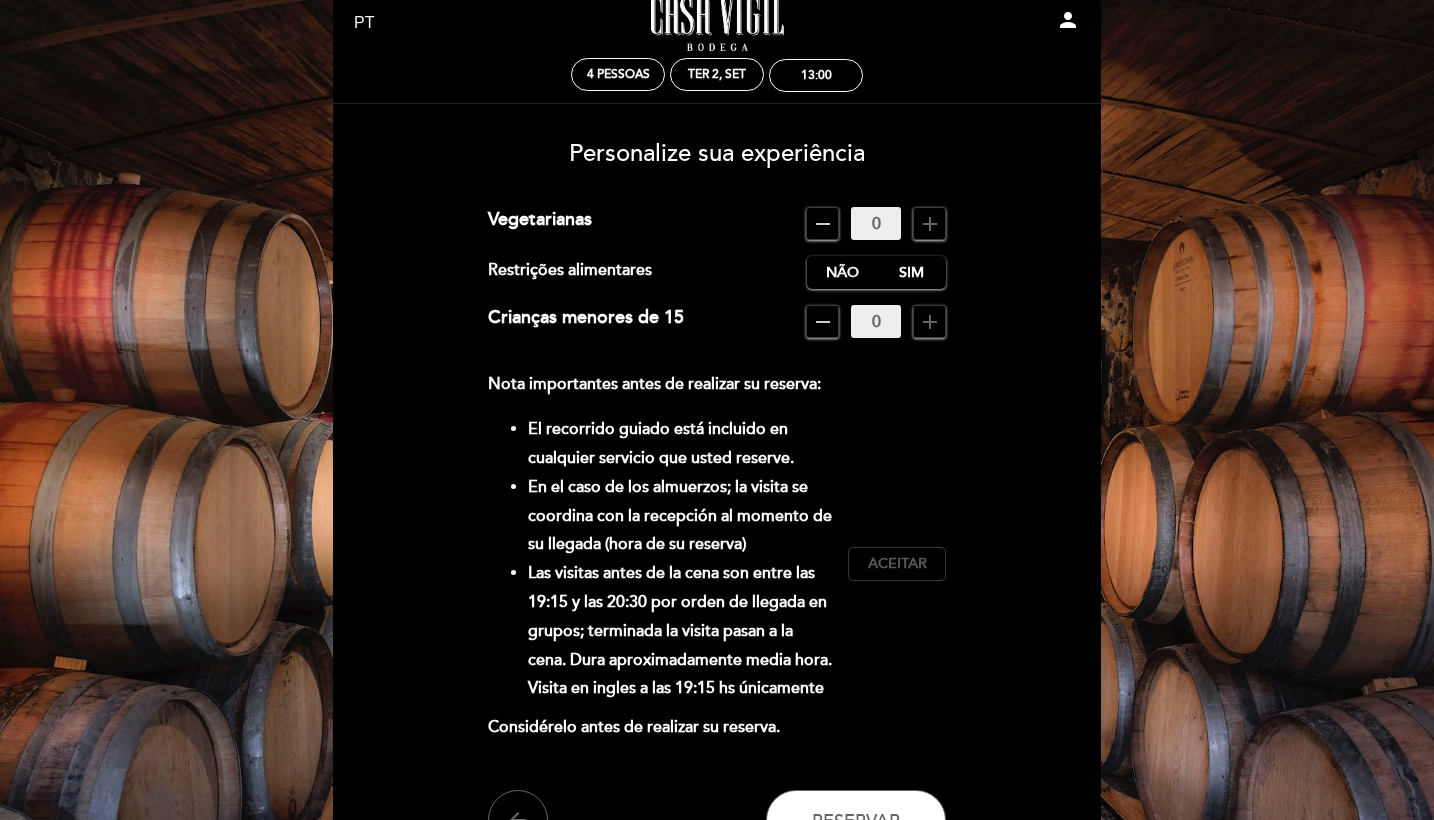 click on "Aceitar" at bounding box center [897, 564] 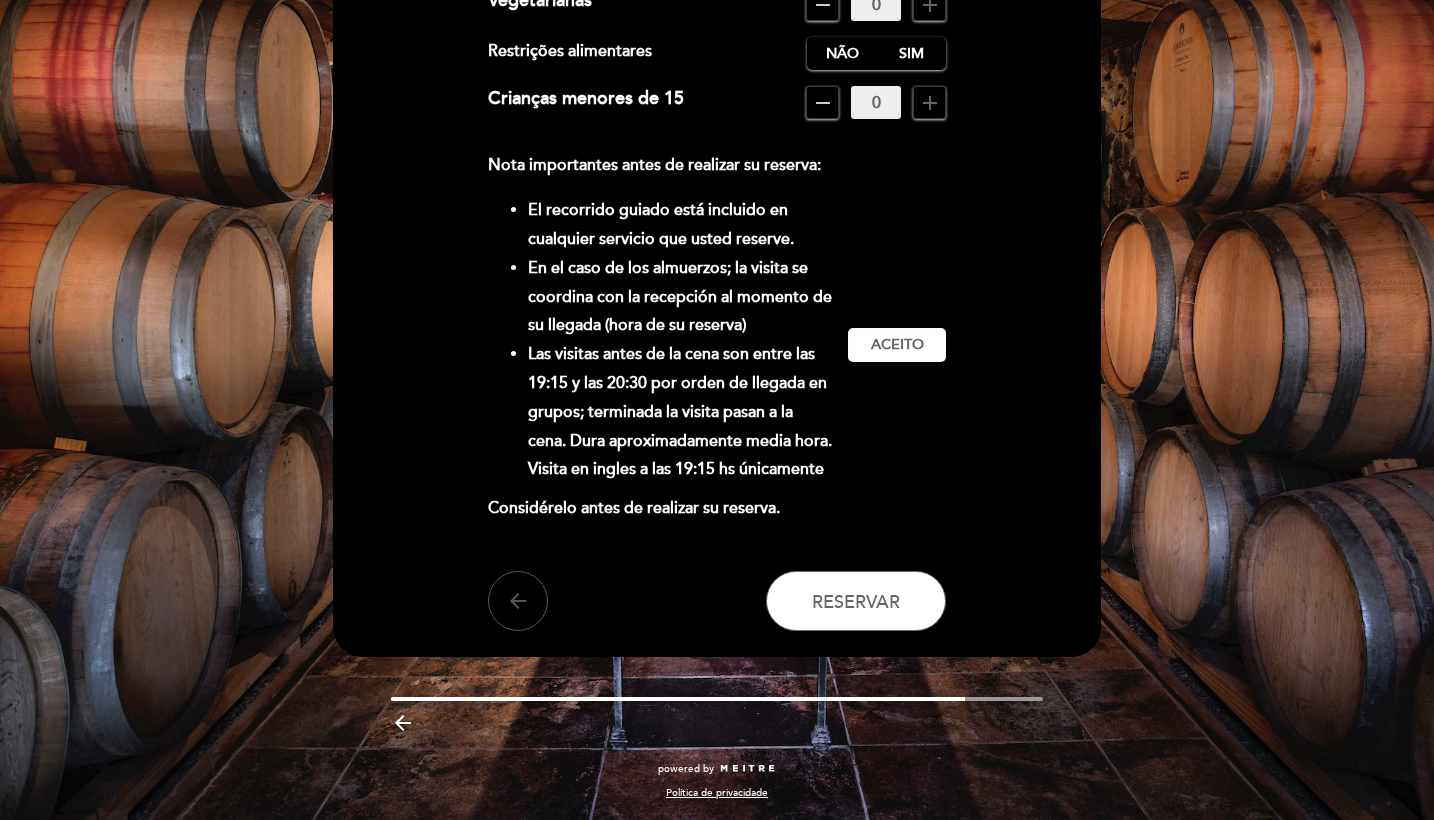 scroll, scrollTop: 371, scrollLeft: 0, axis: vertical 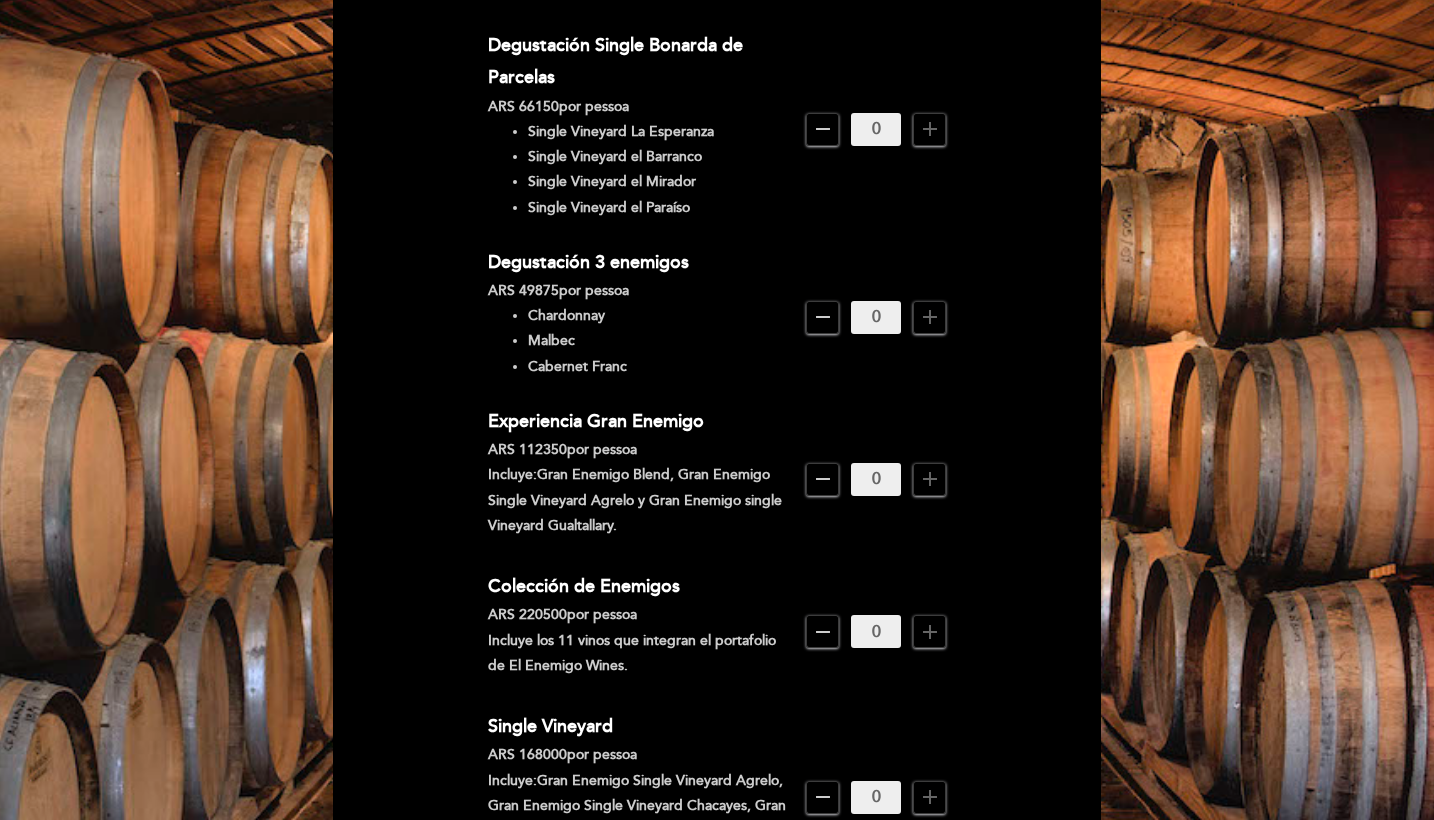 click on "add" at bounding box center (930, 317) 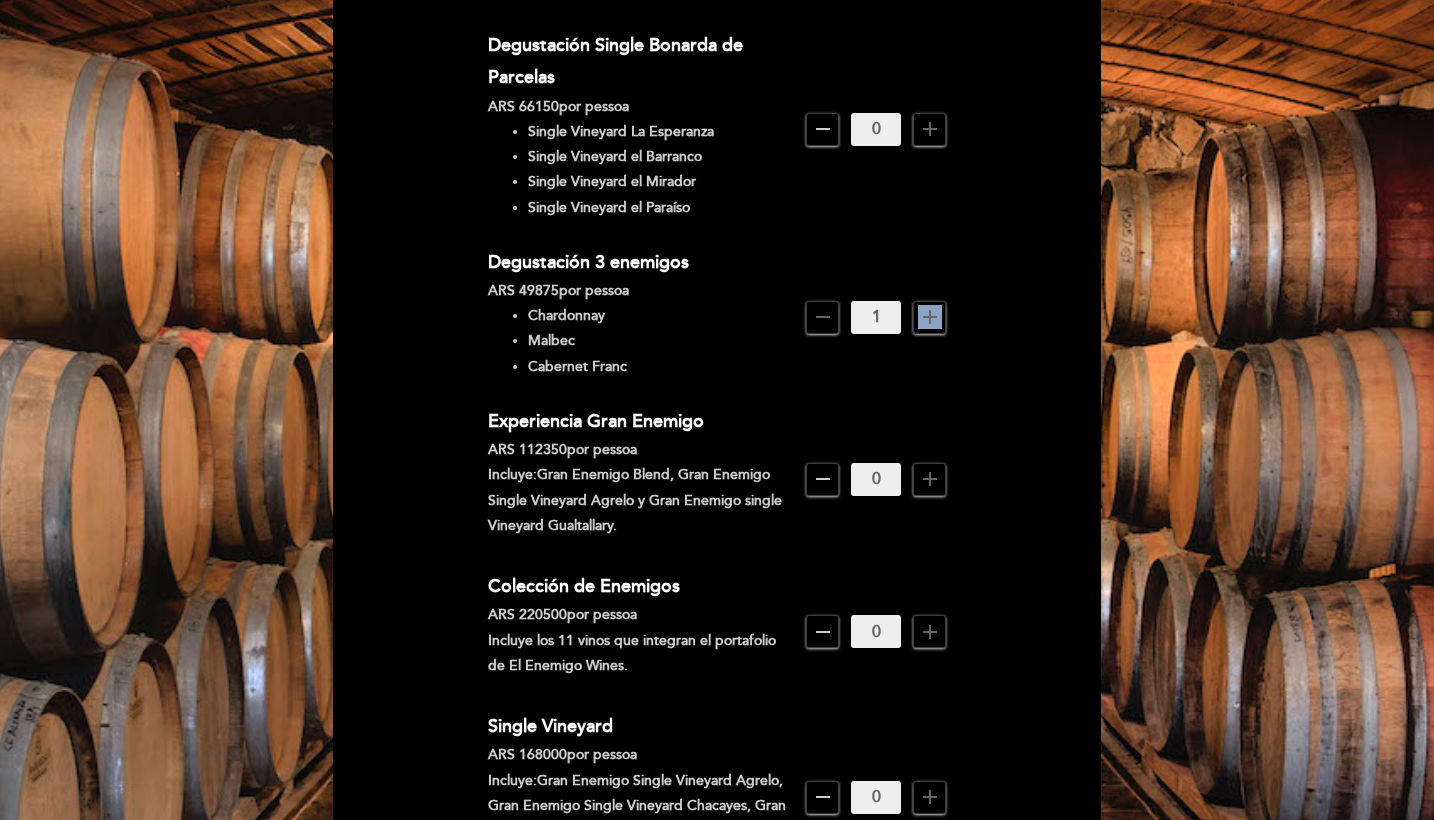 click on "add" at bounding box center [930, 317] 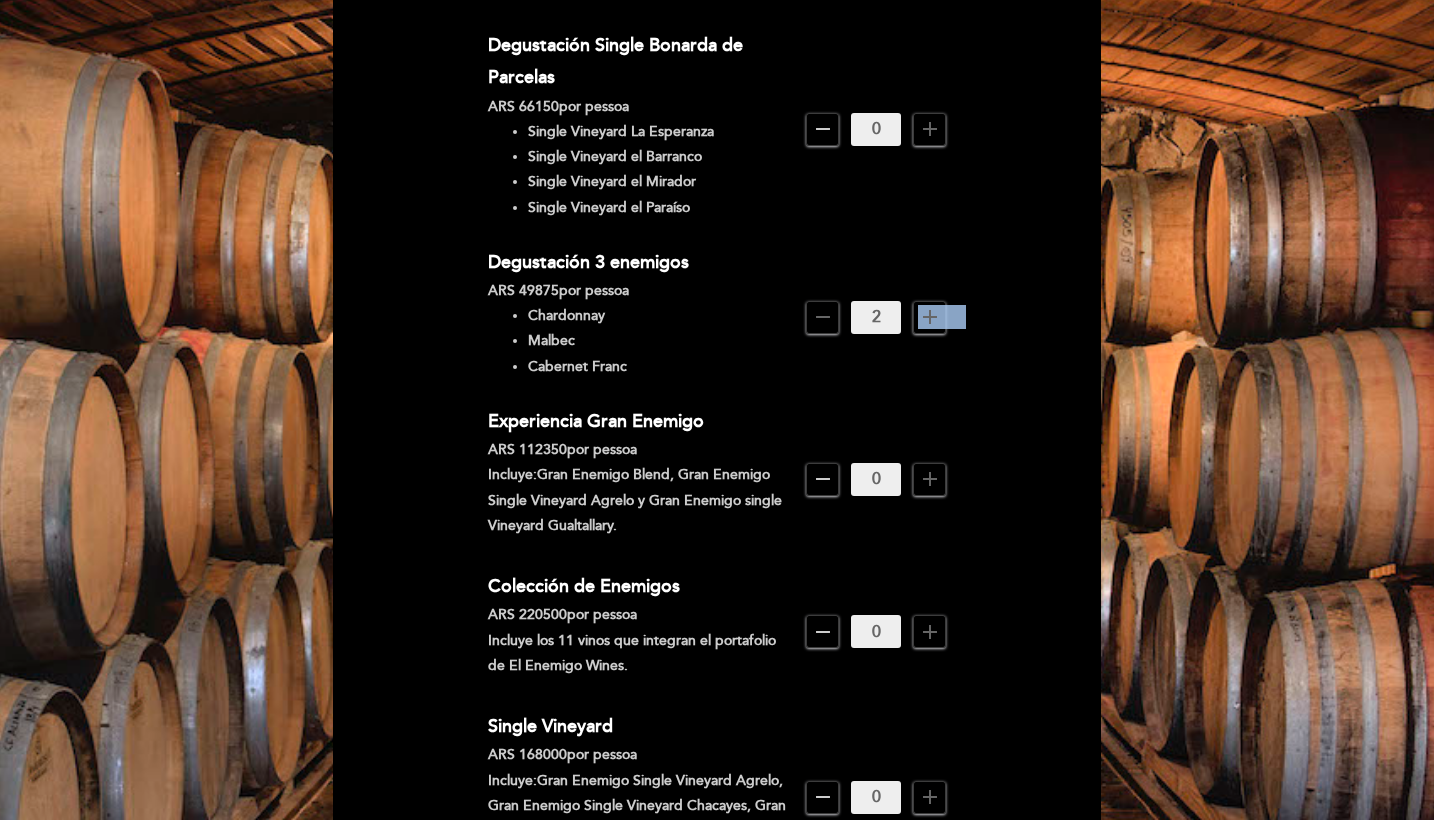 click on "add" at bounding box center [930, 317] 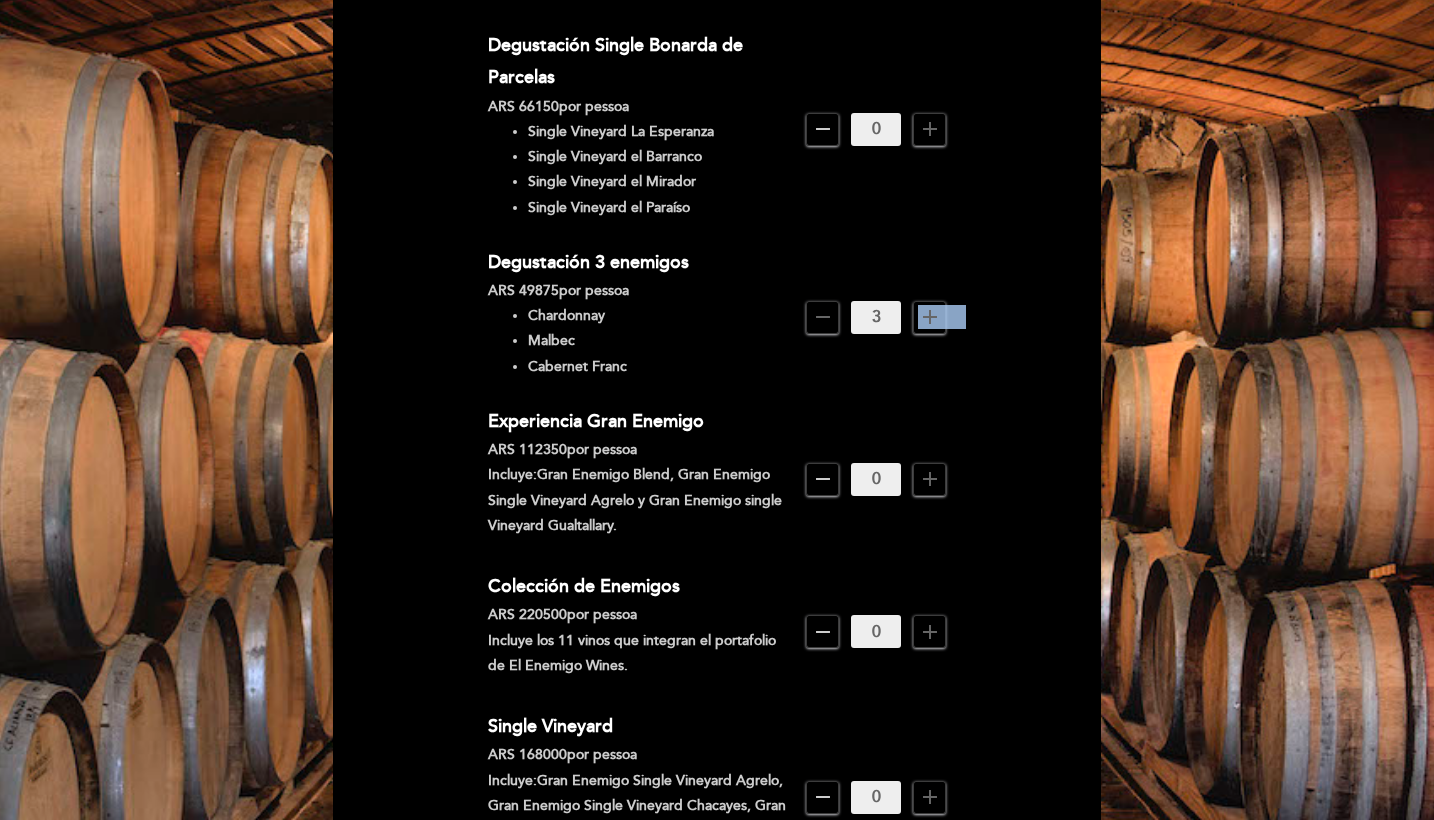 click on "add" at bounding box center [930, 317] 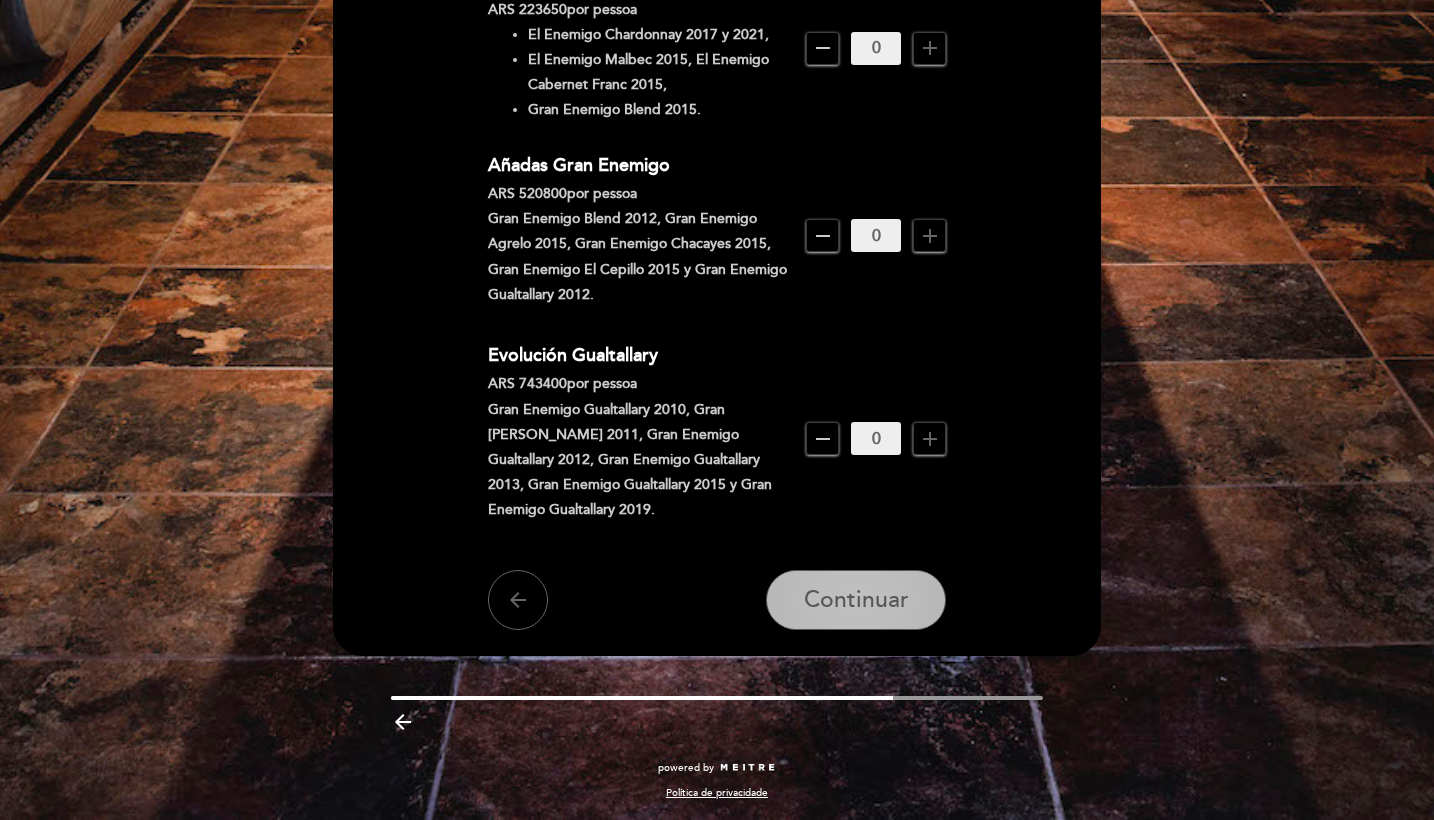 scroll, scrollTop: 1725, scrollLeft: 0, axis: vertical 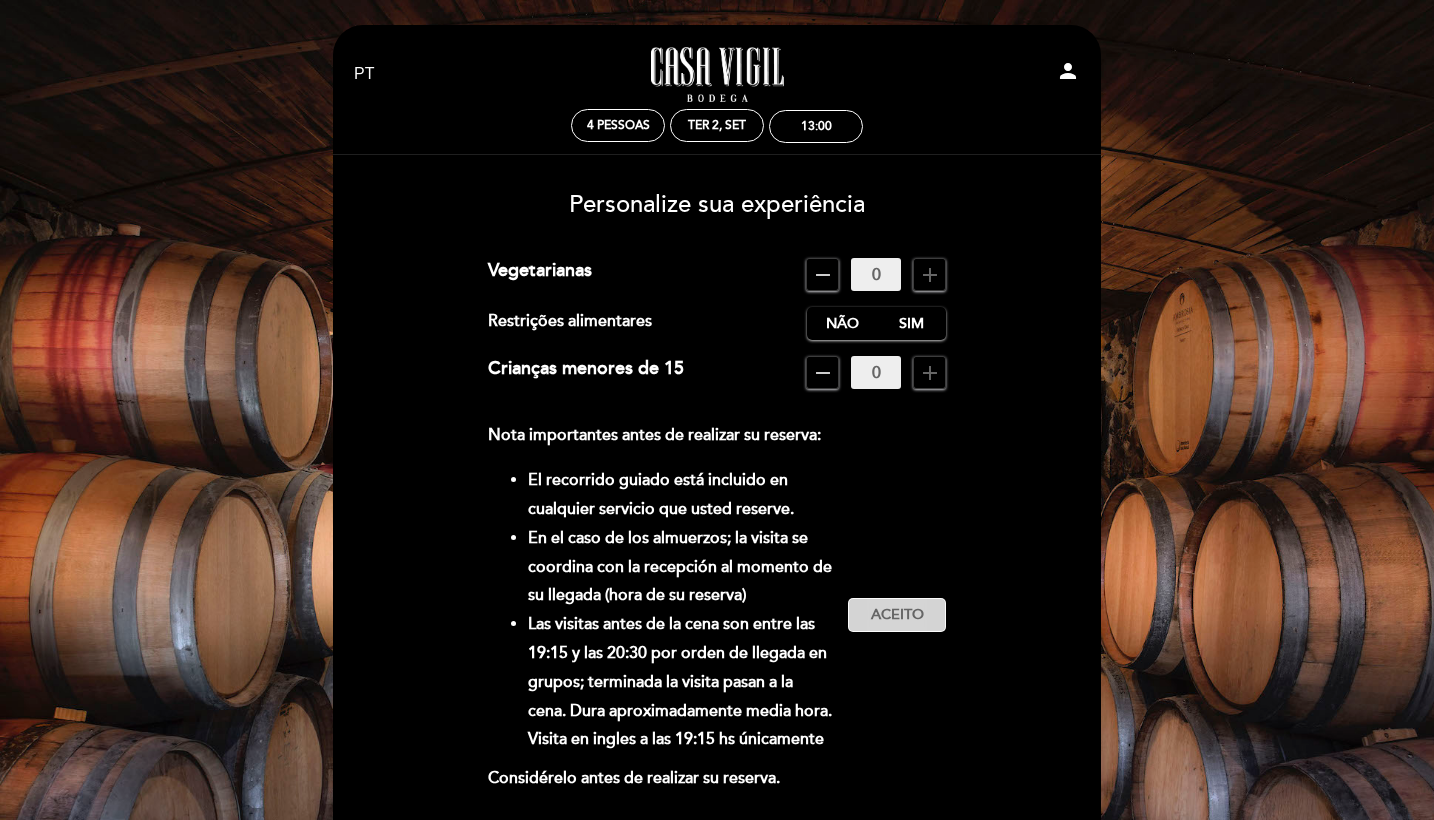 click on "Aceito" at bounding box center [897, 615] 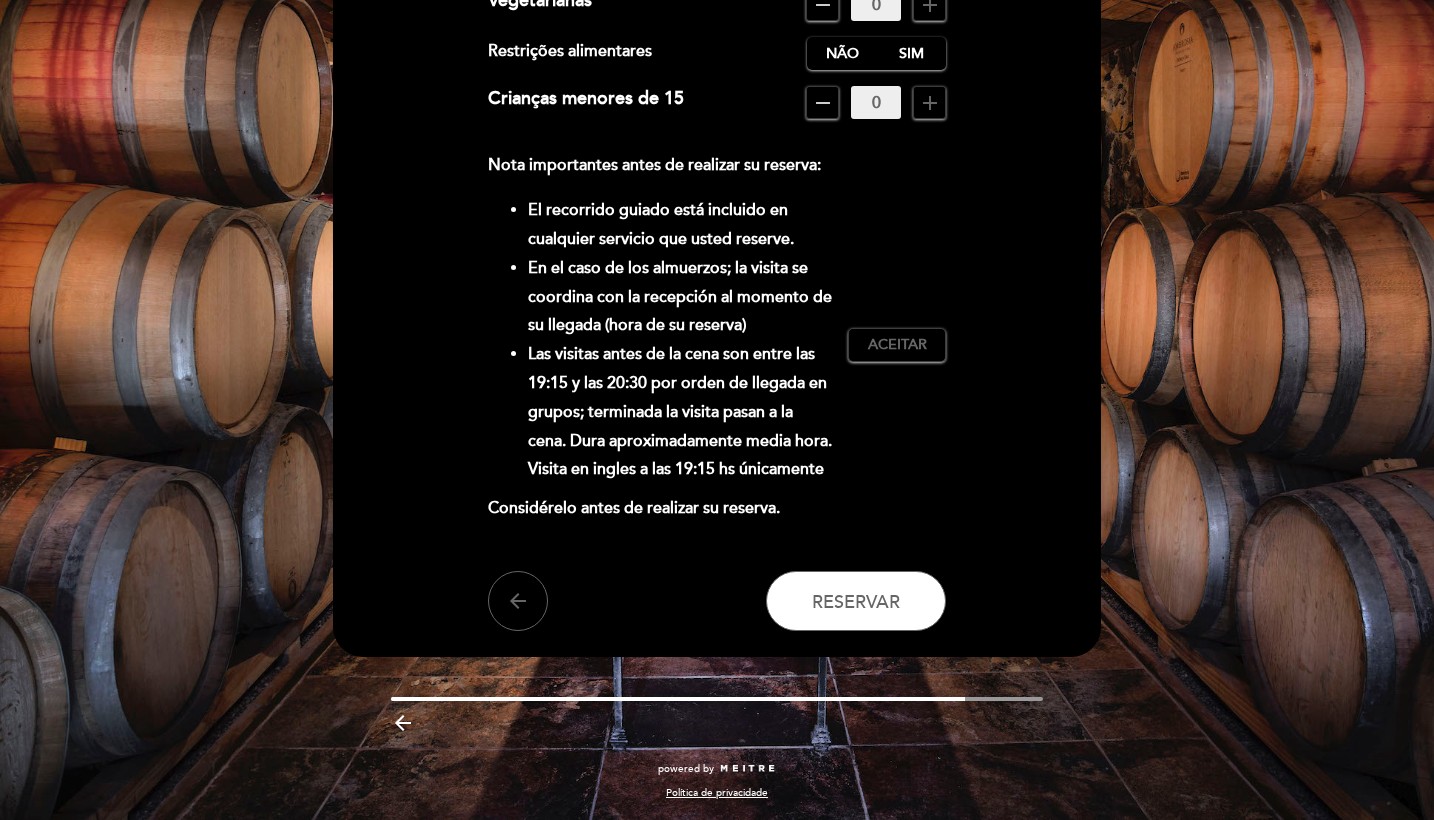 scroll, scrollTop: 294, scrollLeft: 0, axis: vertical 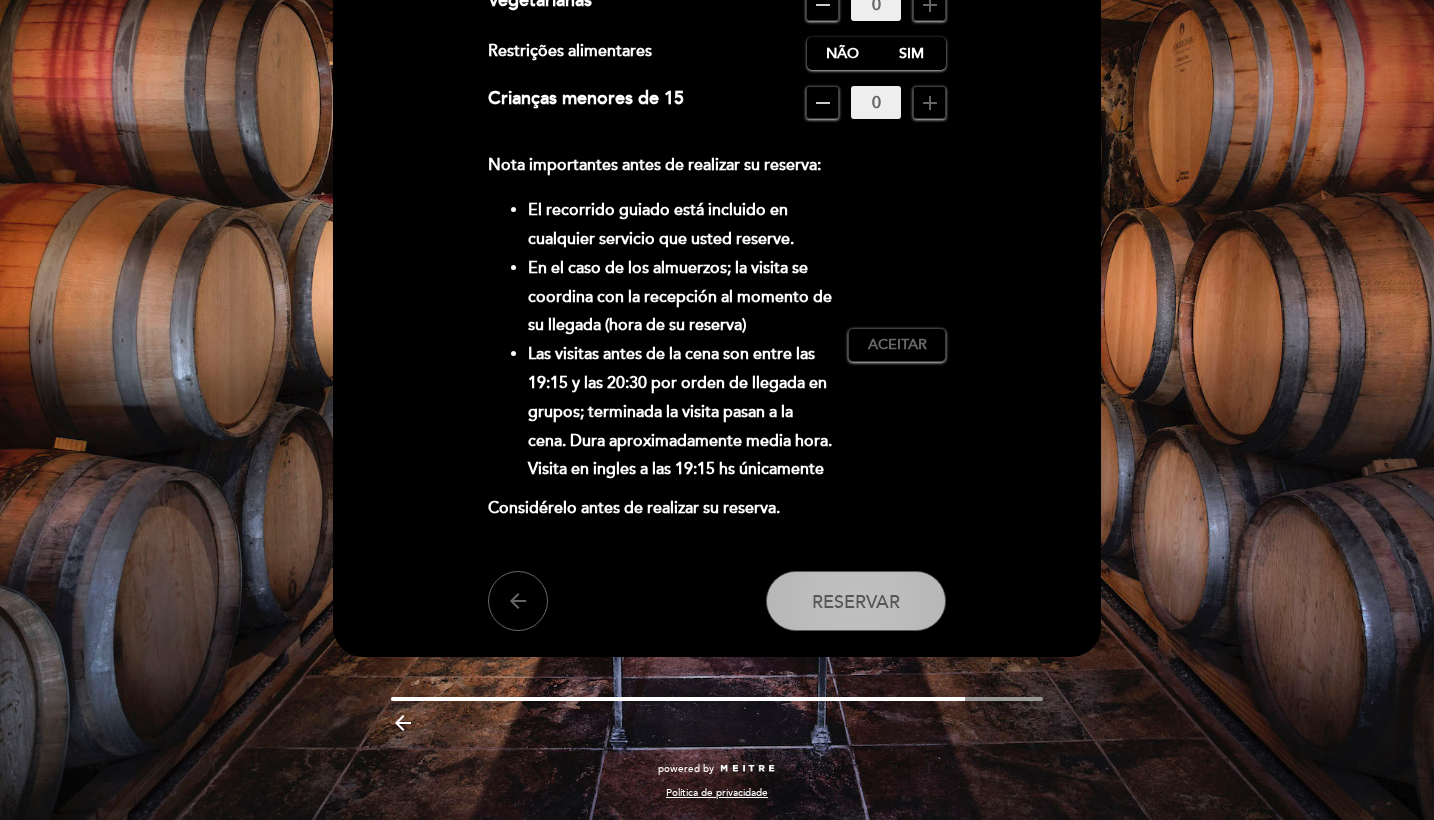 click on "Reservar" at bounding box center [856, 601] 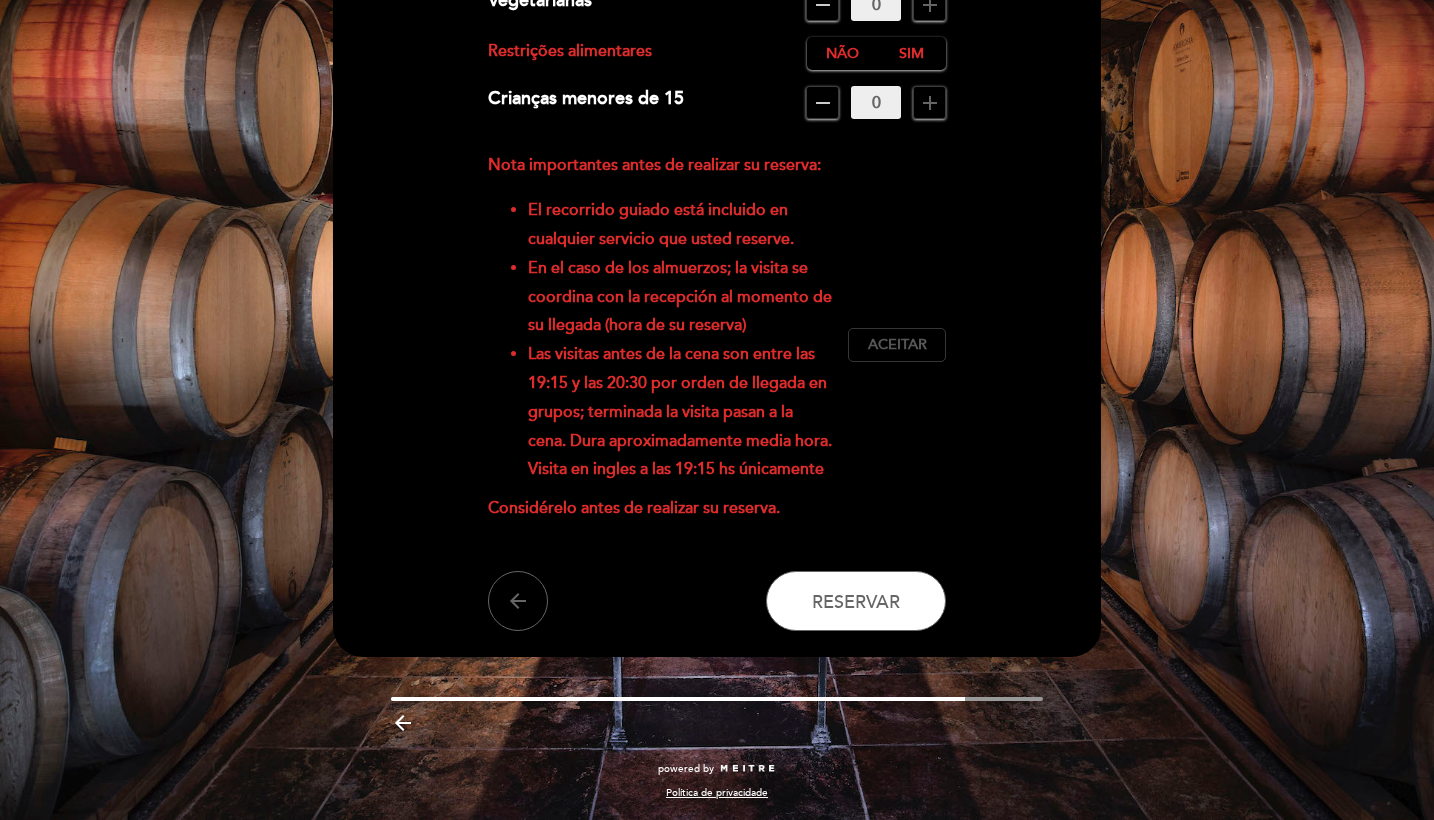 click on "Aceitar
Aceito" at bounding box center [897, 345] 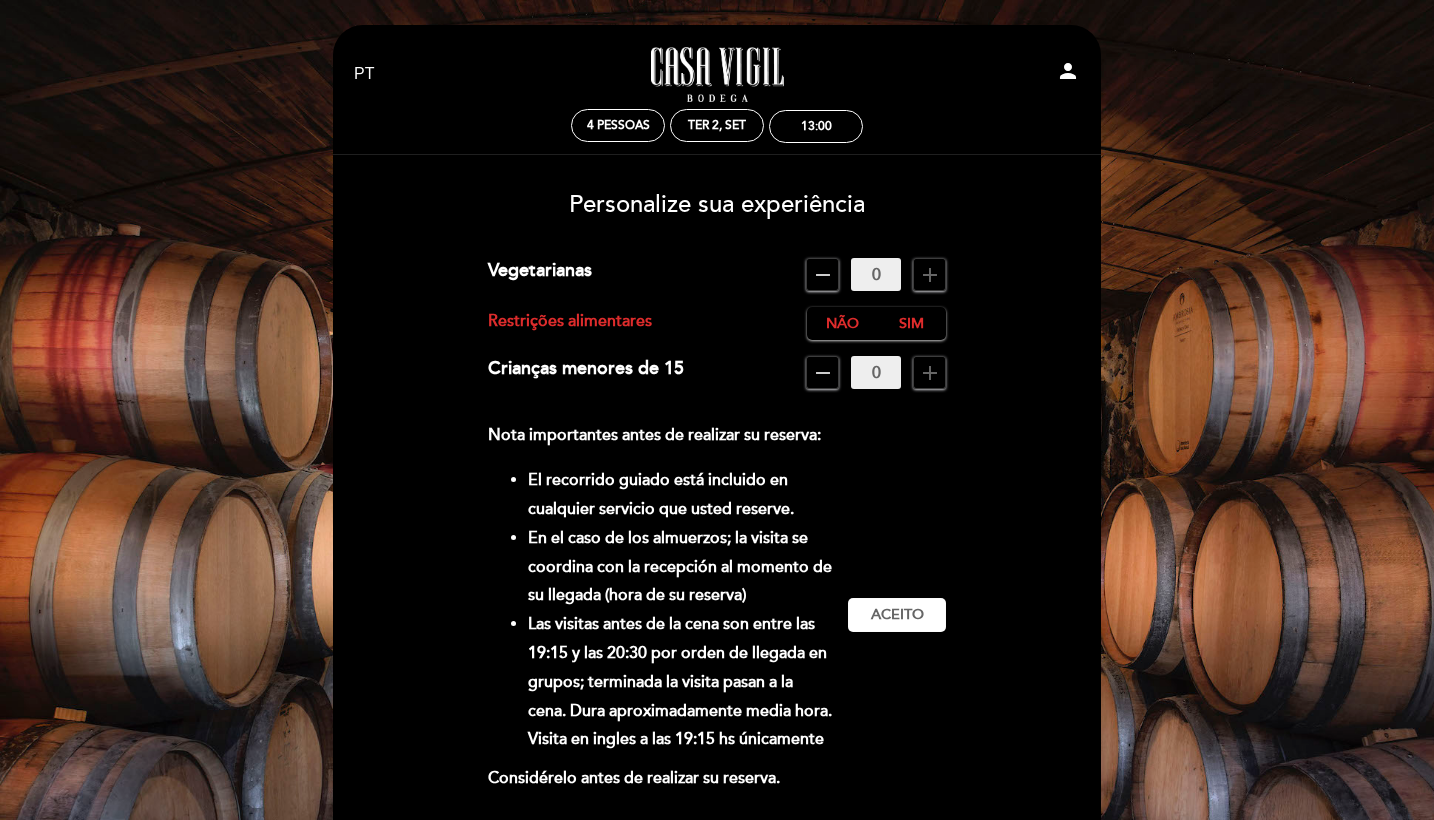 scroll, scrollTop: 0, scrollLeft: 0, axis: both 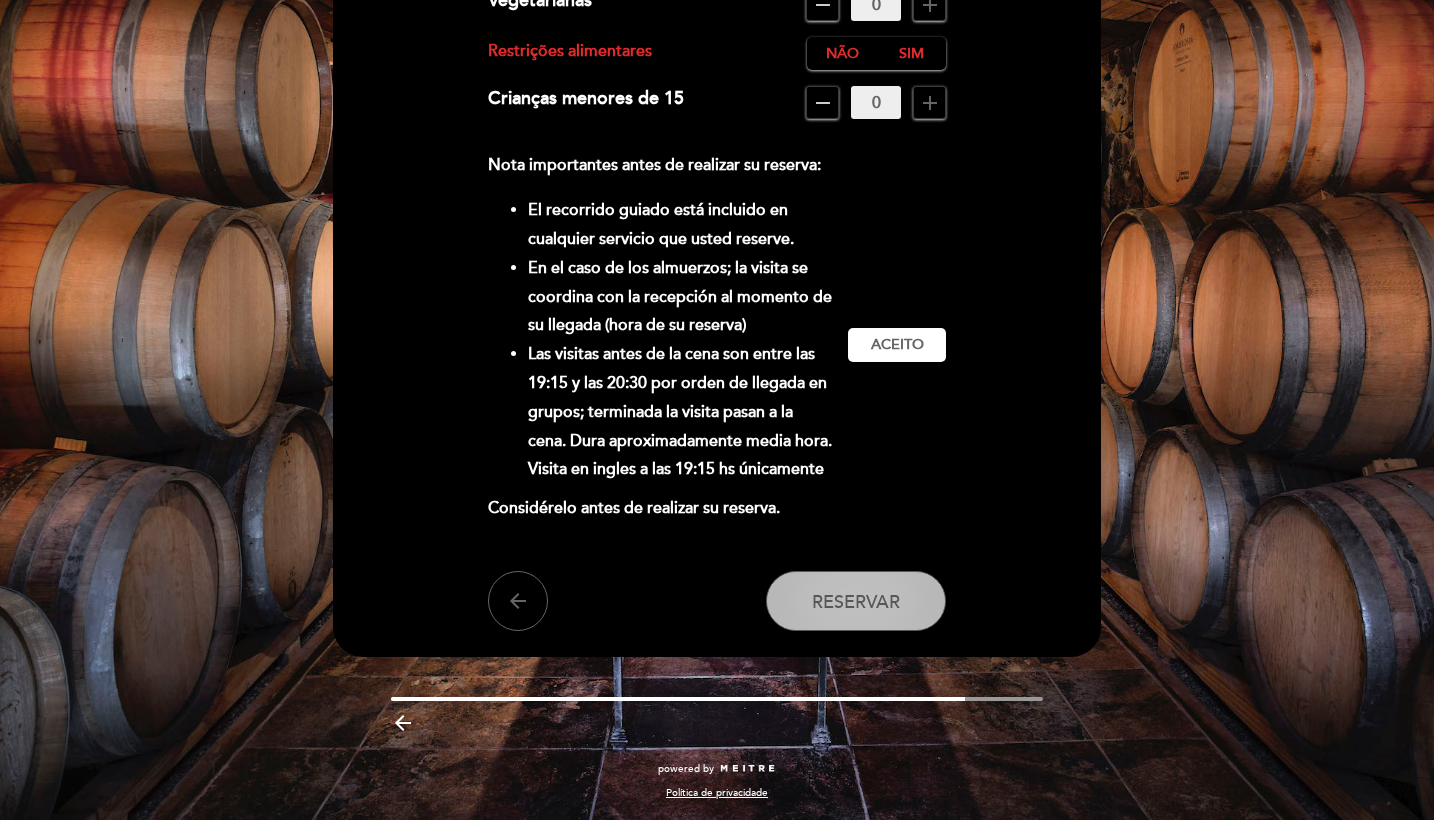 click on "Reservar" at bounding box center [856, 601] 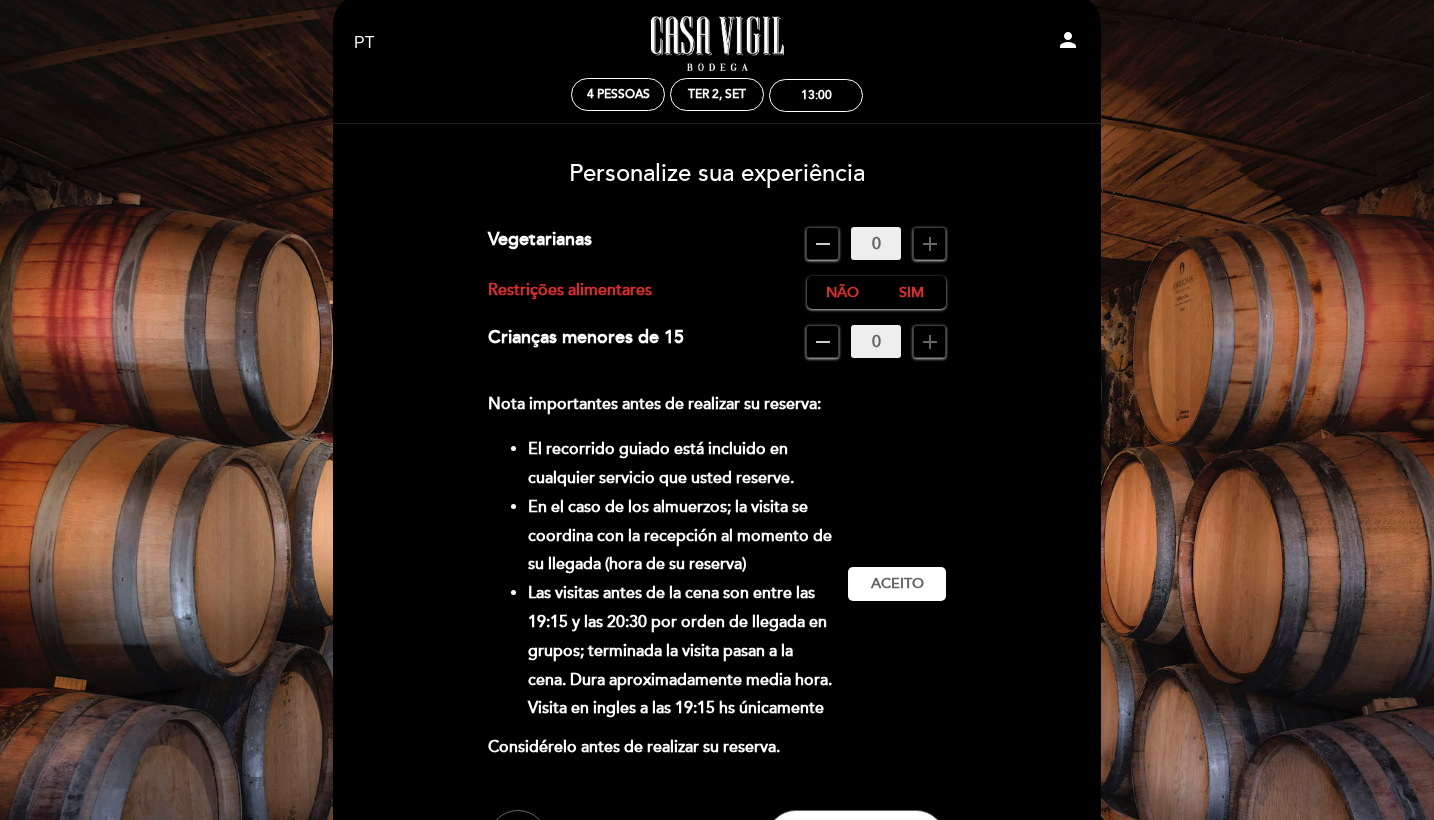 scroll, scrollTop: 38, scrollLeft: 0, axis: vertical 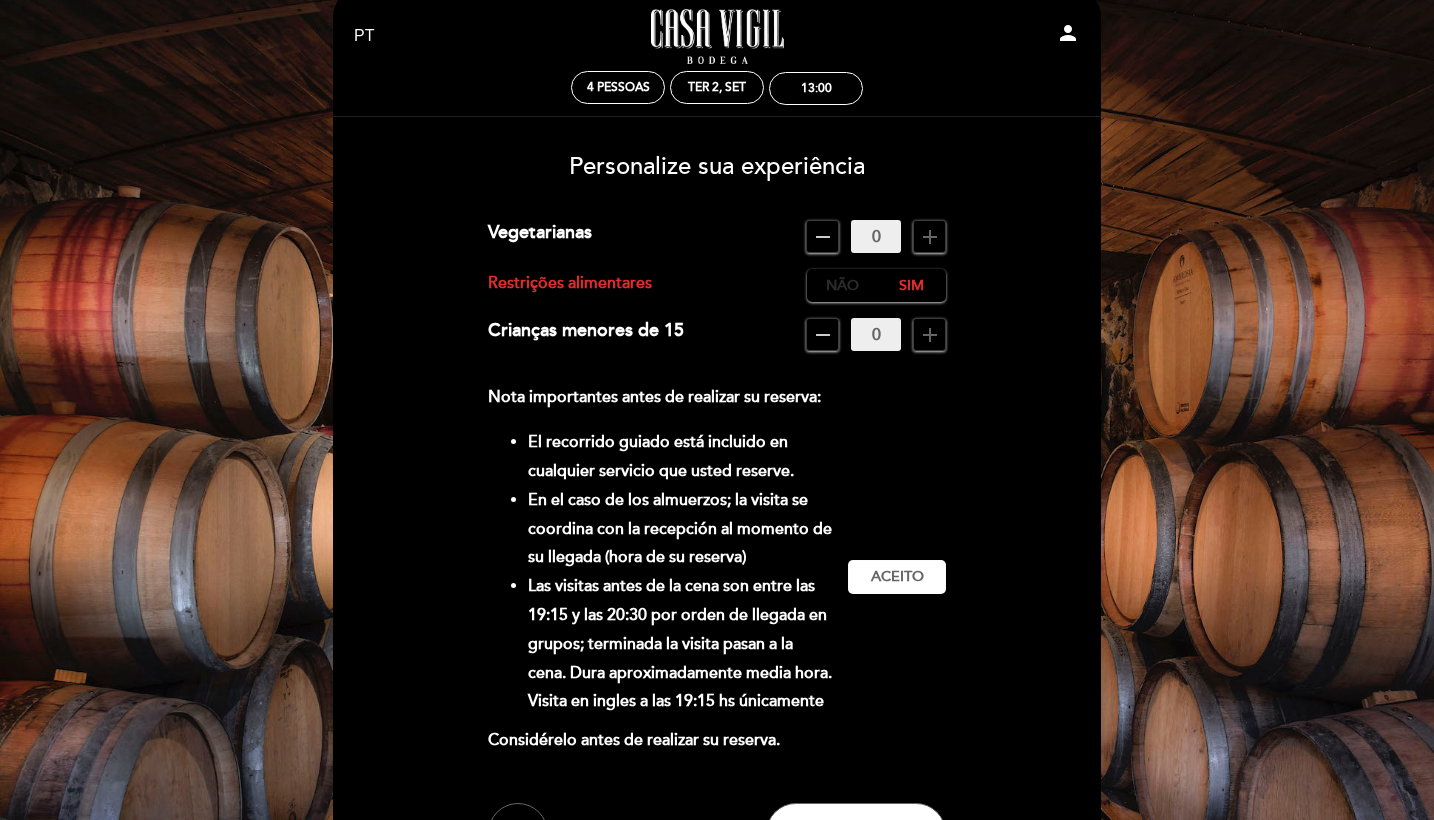 click on "Não" at bounding box center (842, 285) 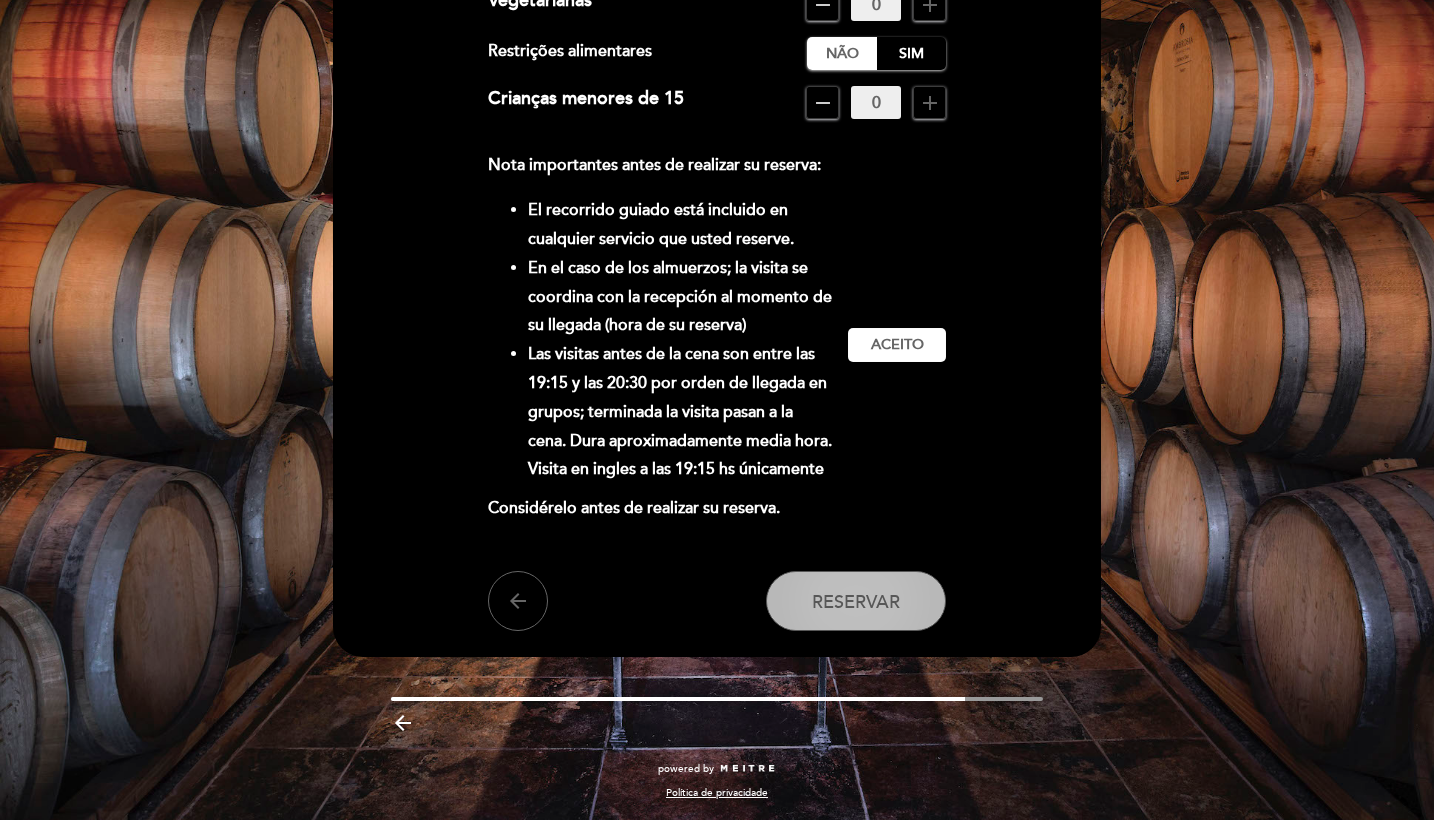 scroll, scrollTop: 354, scrollLeft: 0, axis: vertical 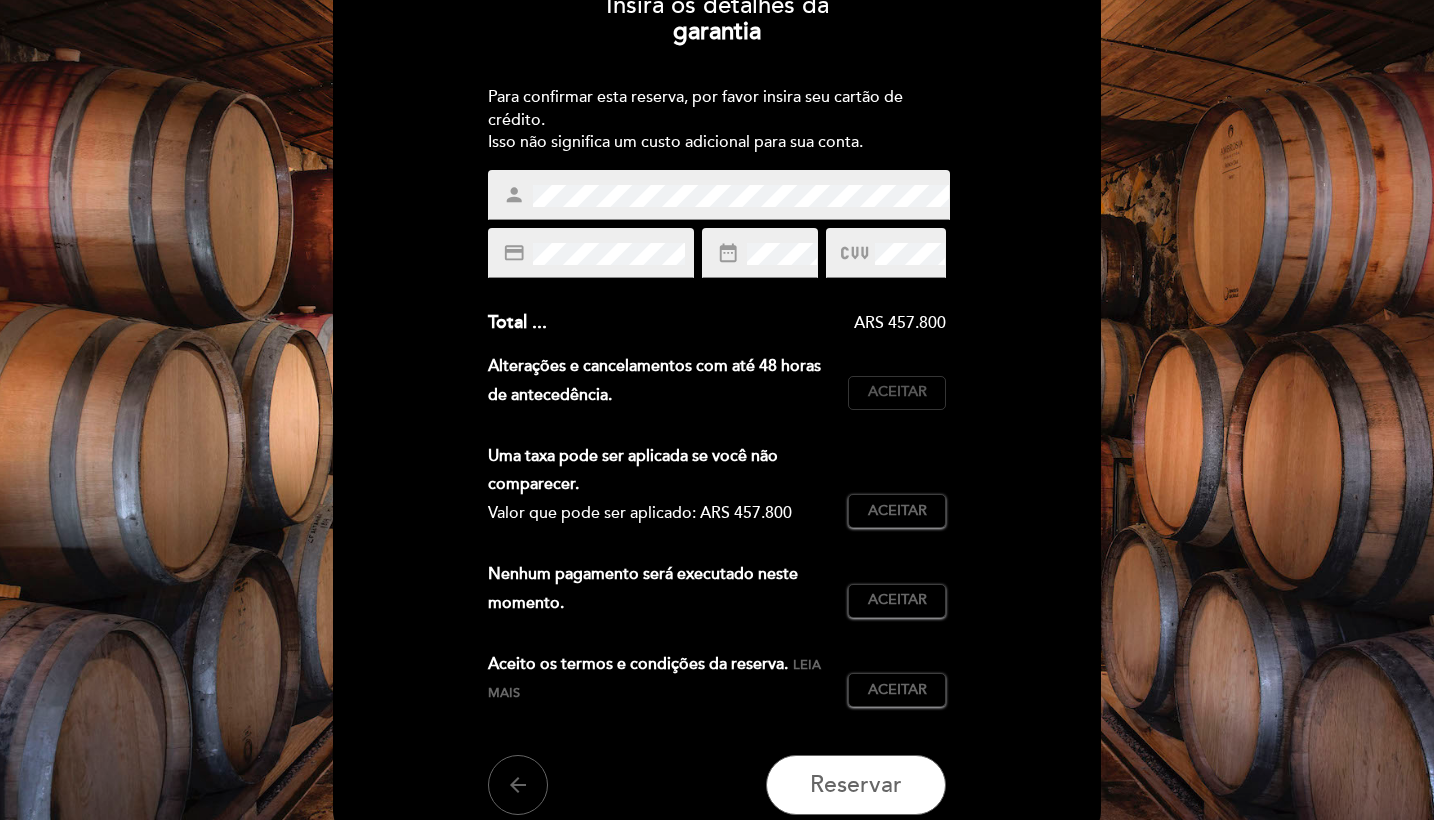 click on "Aceitar
Aceito" at bounding box center (897, 393) 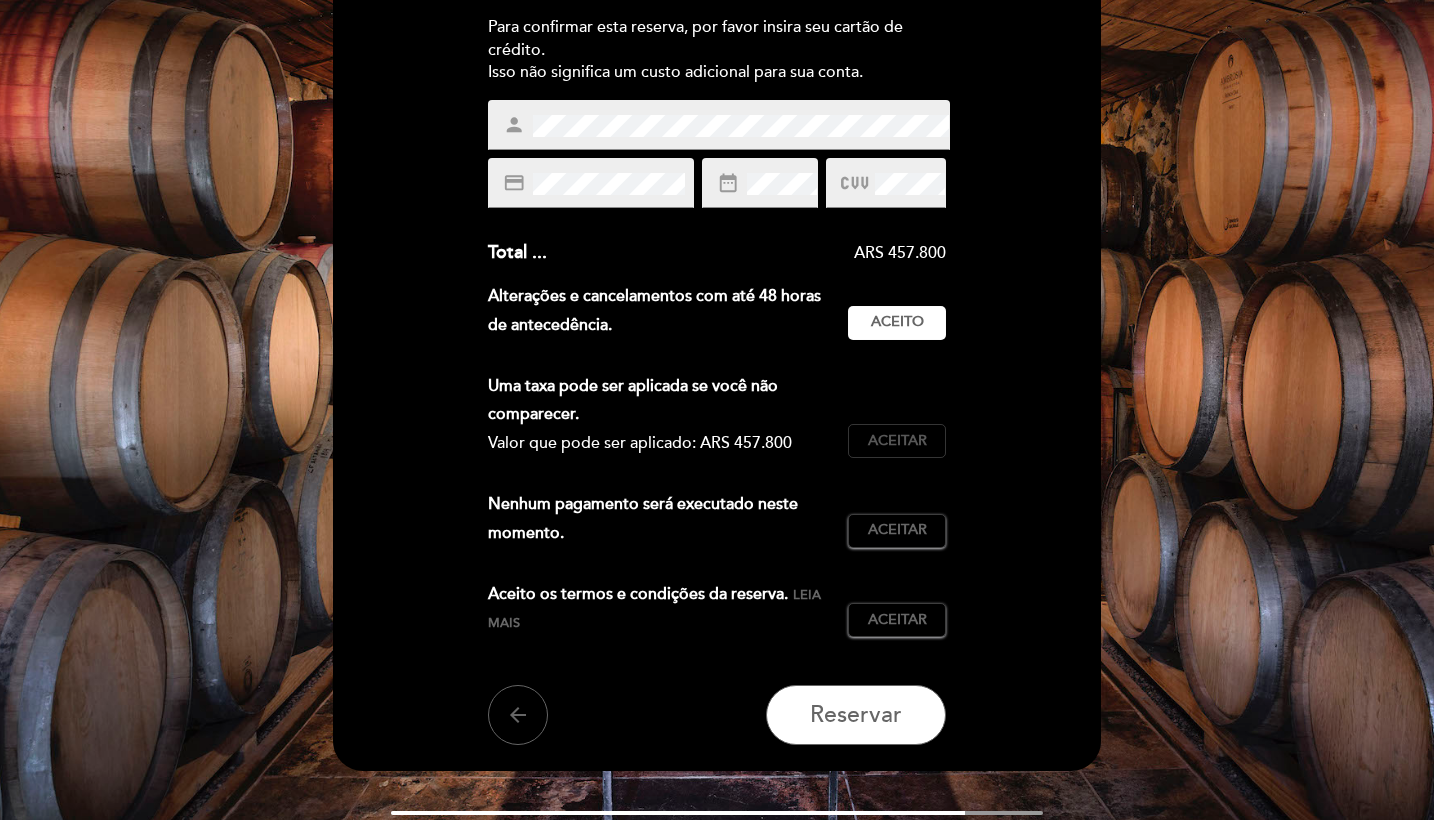 scroll, scrollTop: 272, scrollLeft: 0, axis: vertical 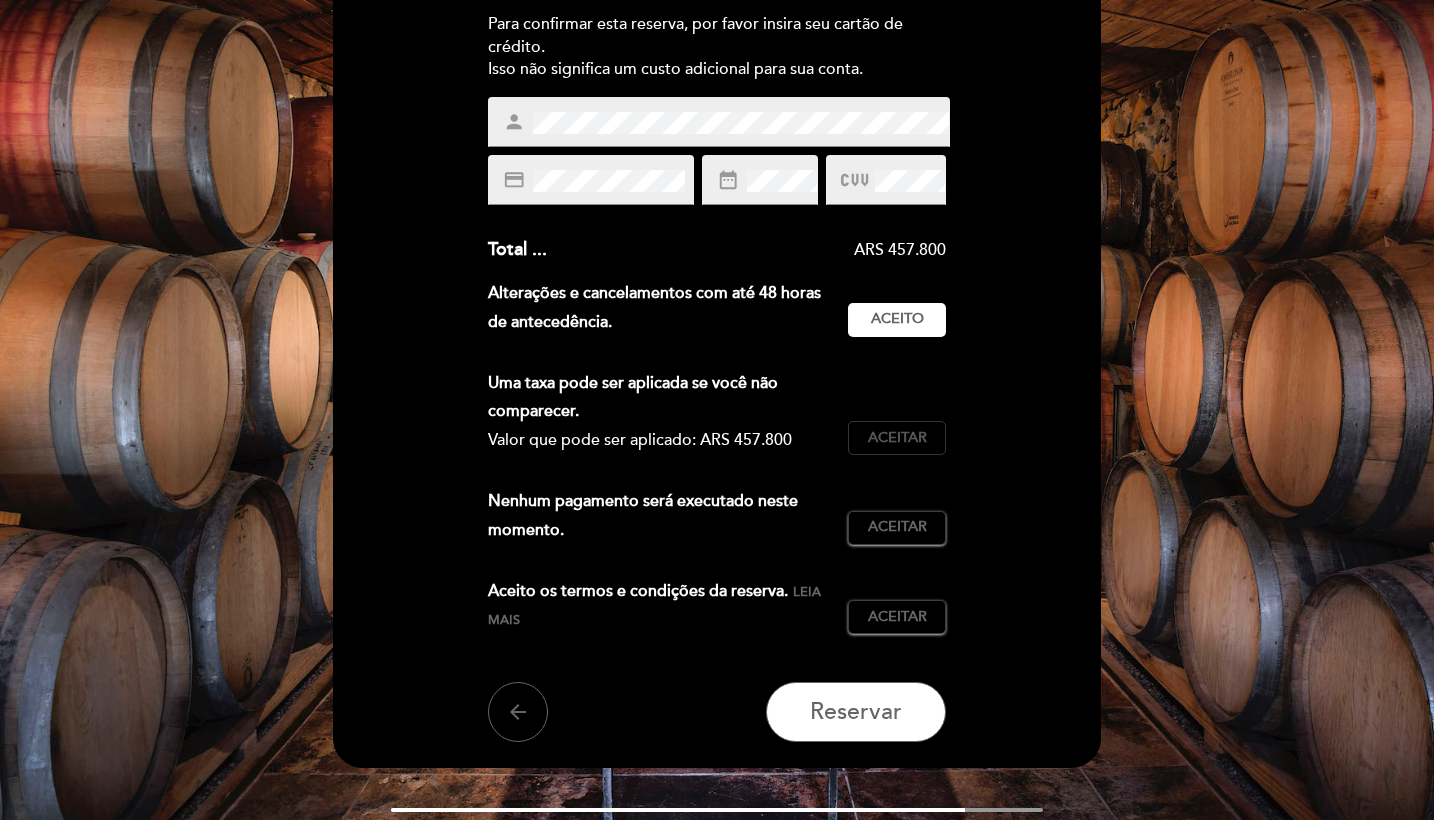 click on "Aceitar" at bounding box center (897, 438) 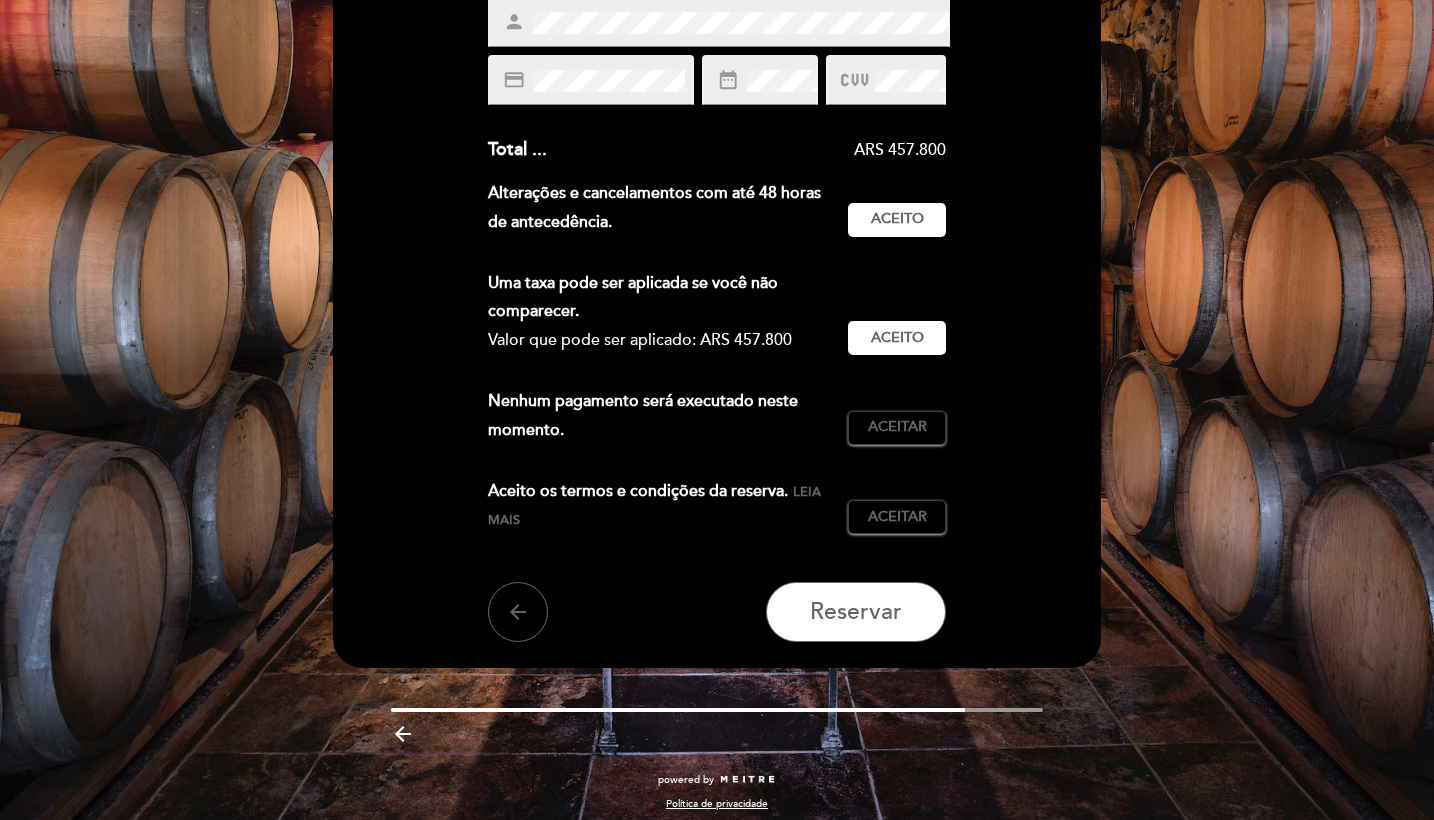 scroll, scrollTop: 371, scrollLeft: 0, axis: vertical 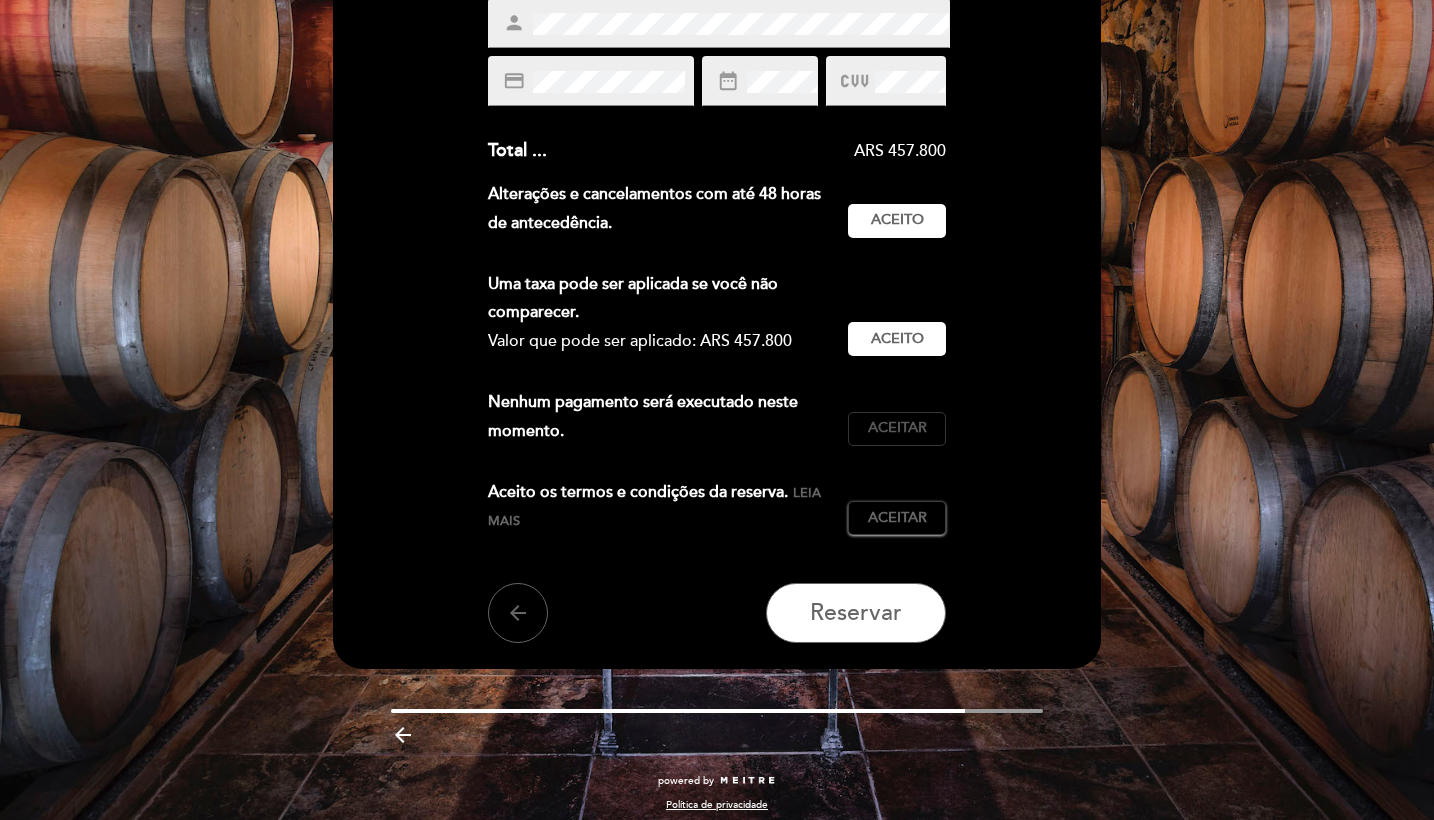 click on "Aceitar" at bounding box center (897, 428) 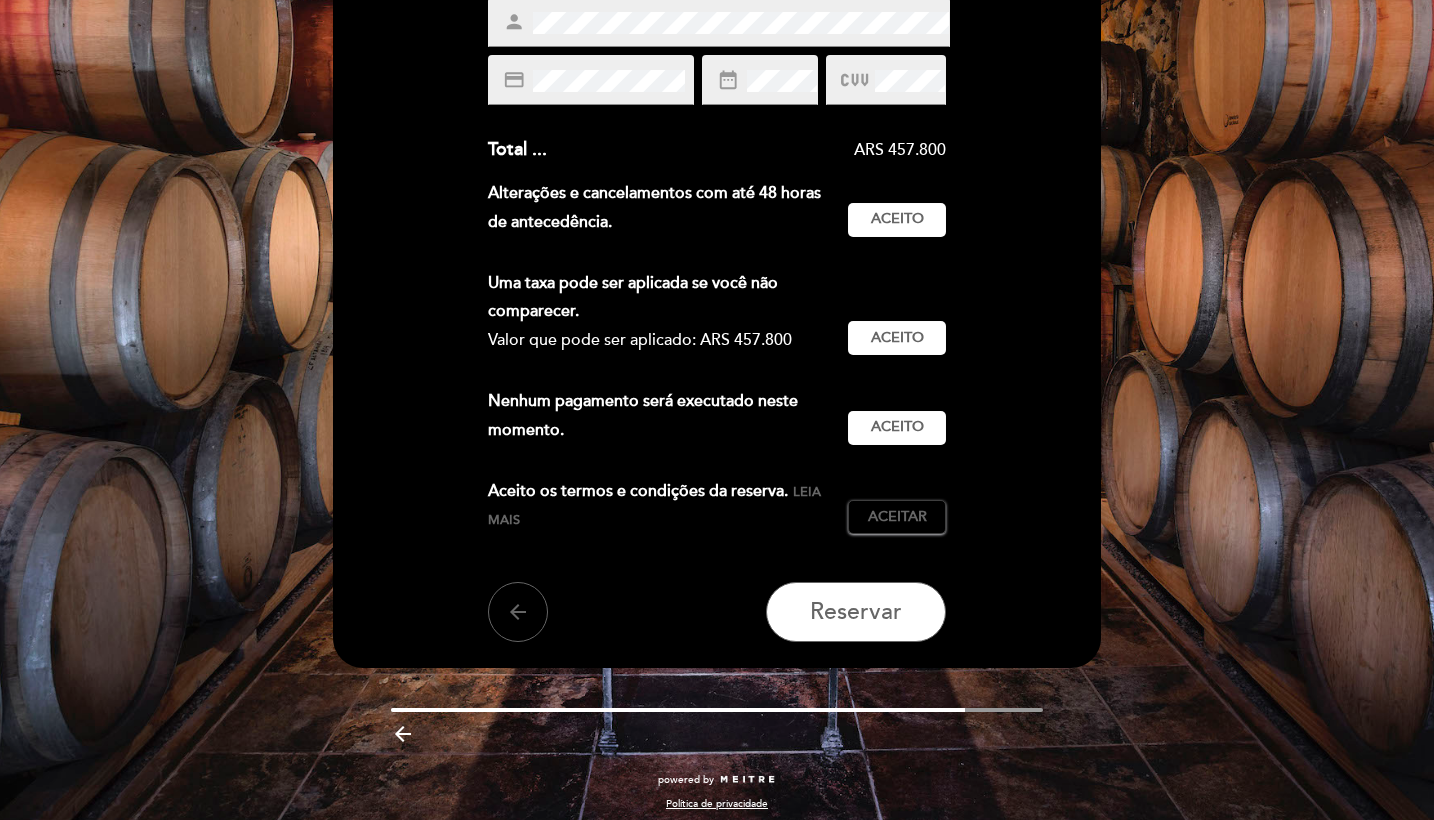 scroll, scrollTop: 371, scrollLeft: 0, axis: vertical 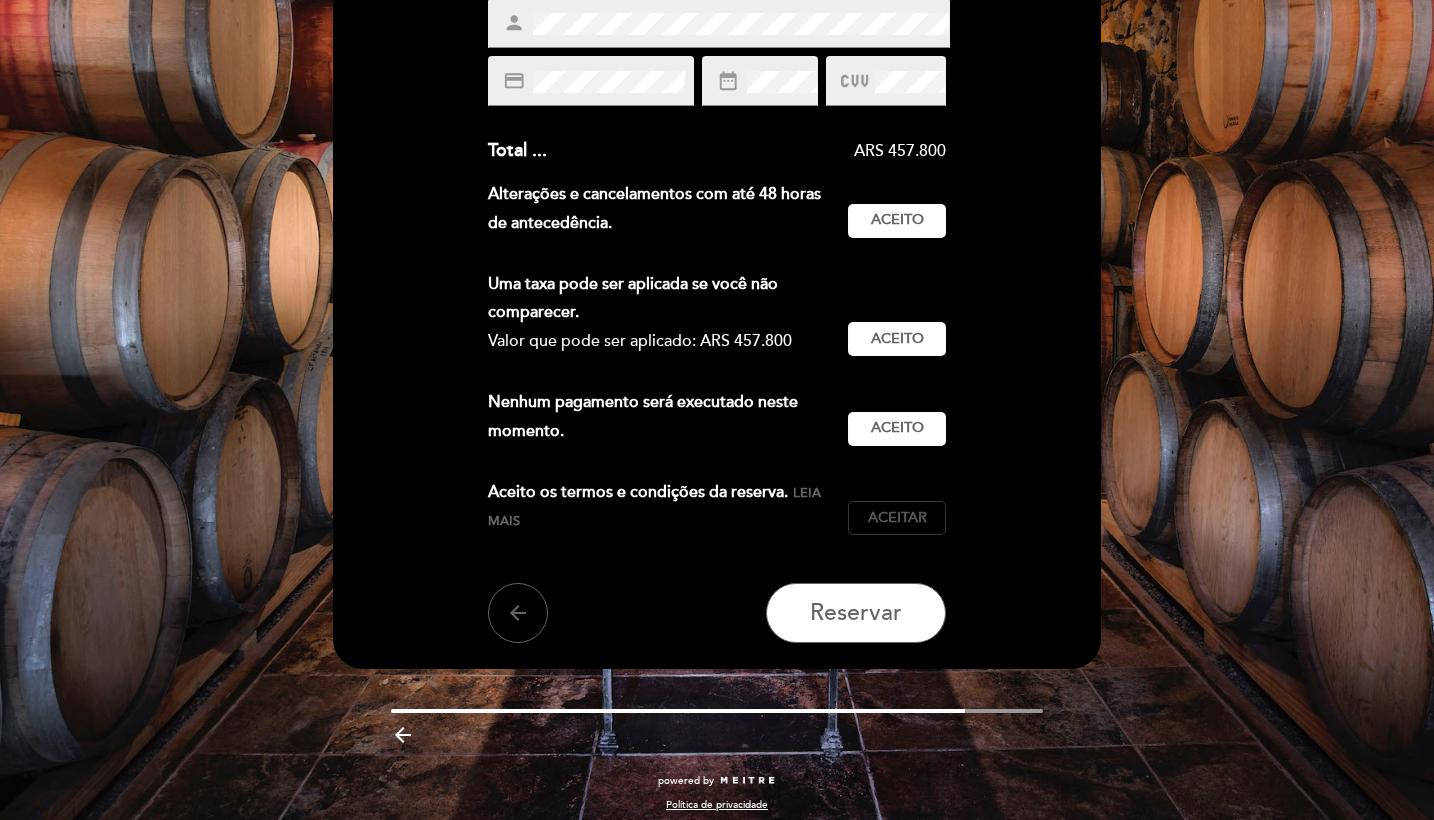 click on "Aceitar
Aceito" at bounding box center [897, 518] 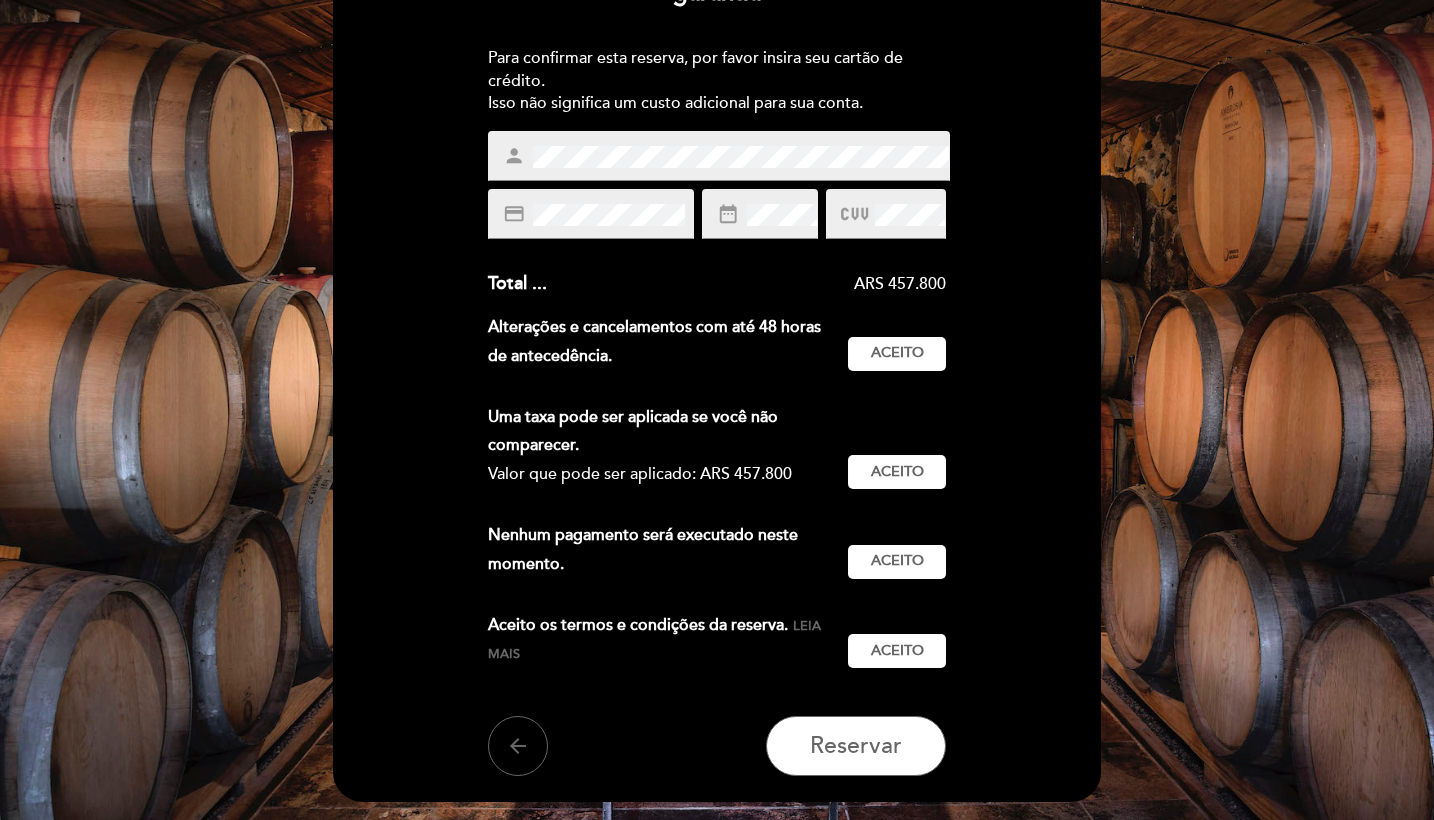 scroll, scrollTop: 198, scrollLeft: 0, axis: vertical 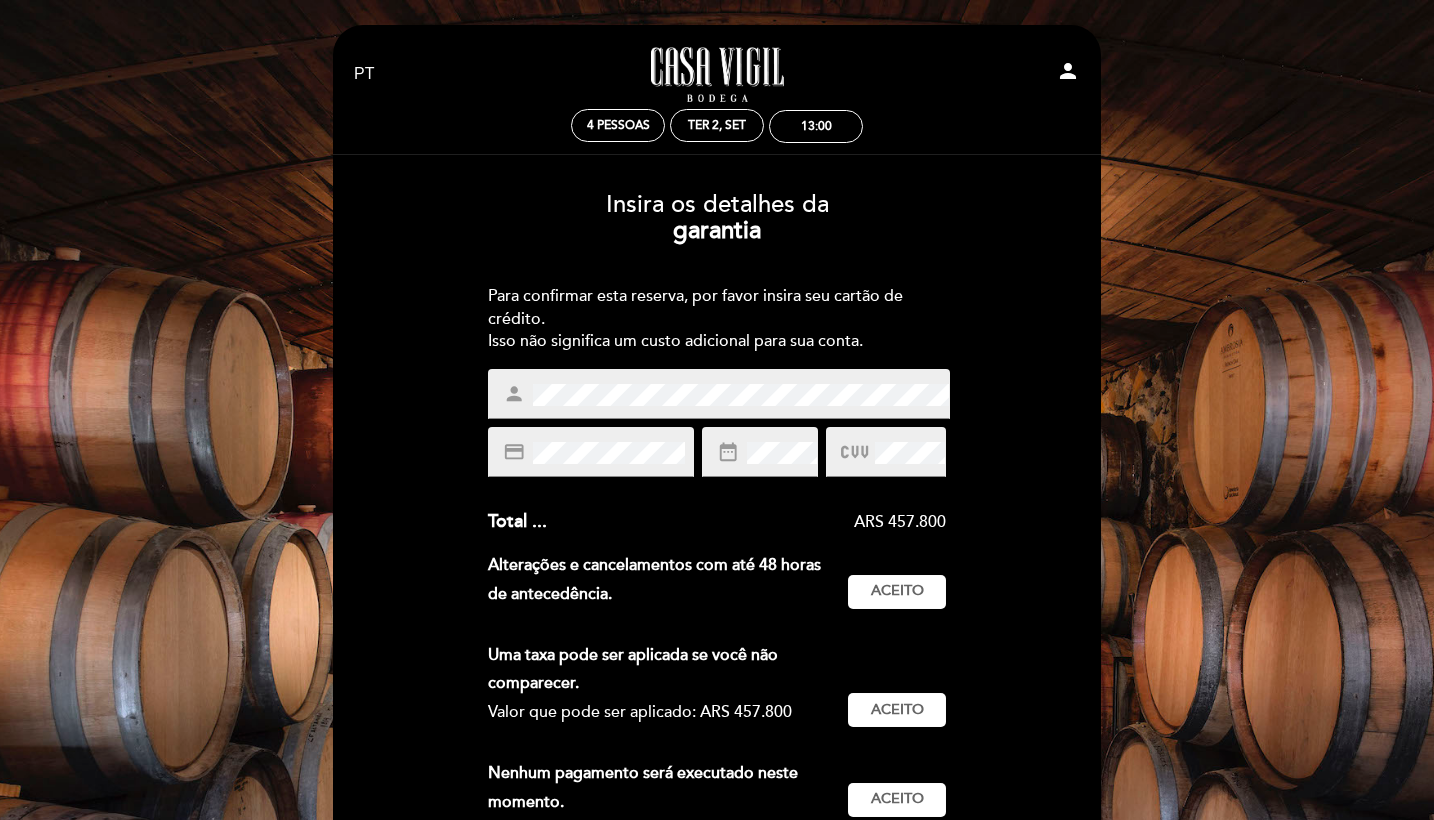 click on "date_range" at bounding box center [760, 452] 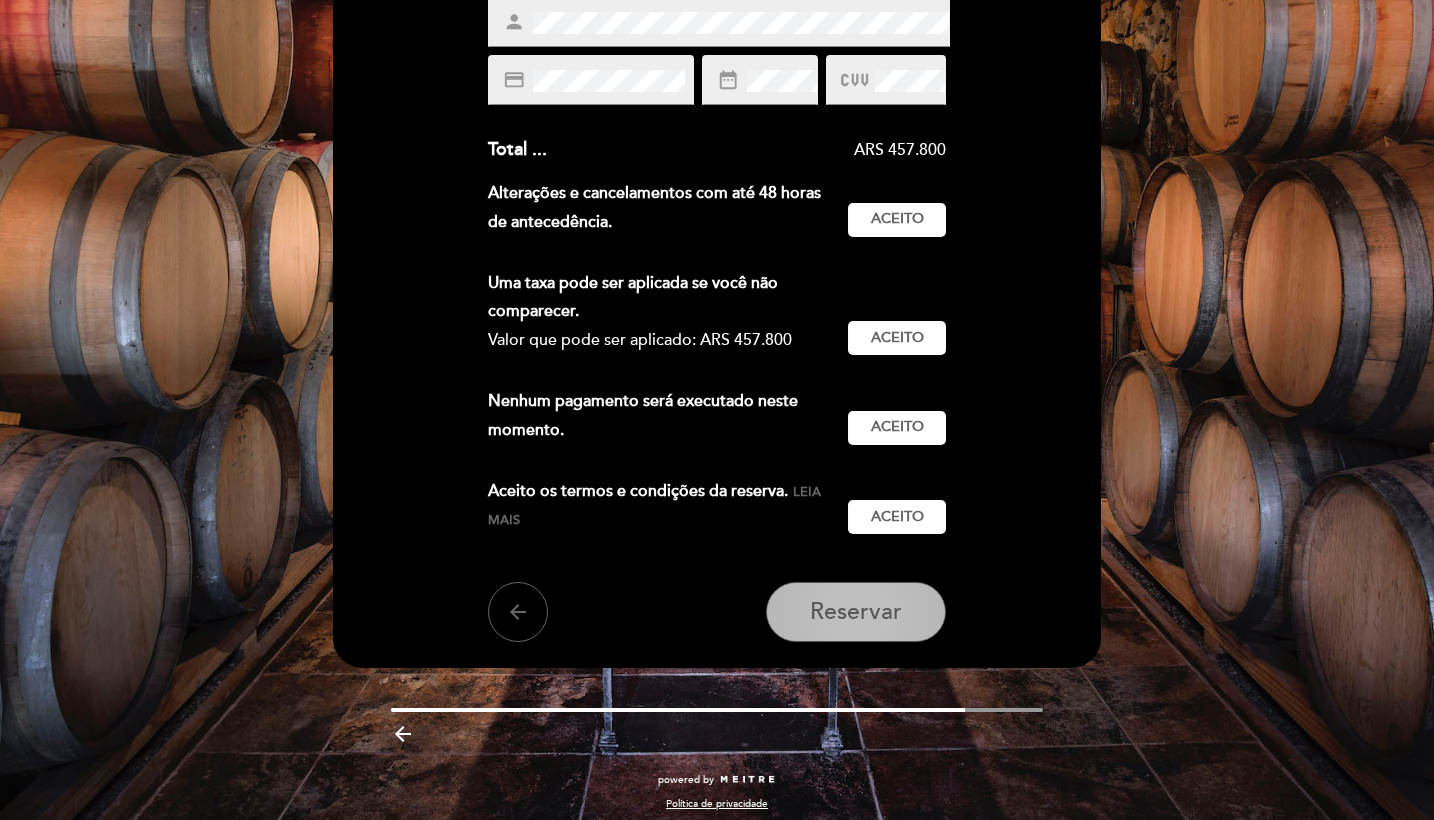 scroll, scrollTop: 371, scrollLeft: 0, axis: vertical 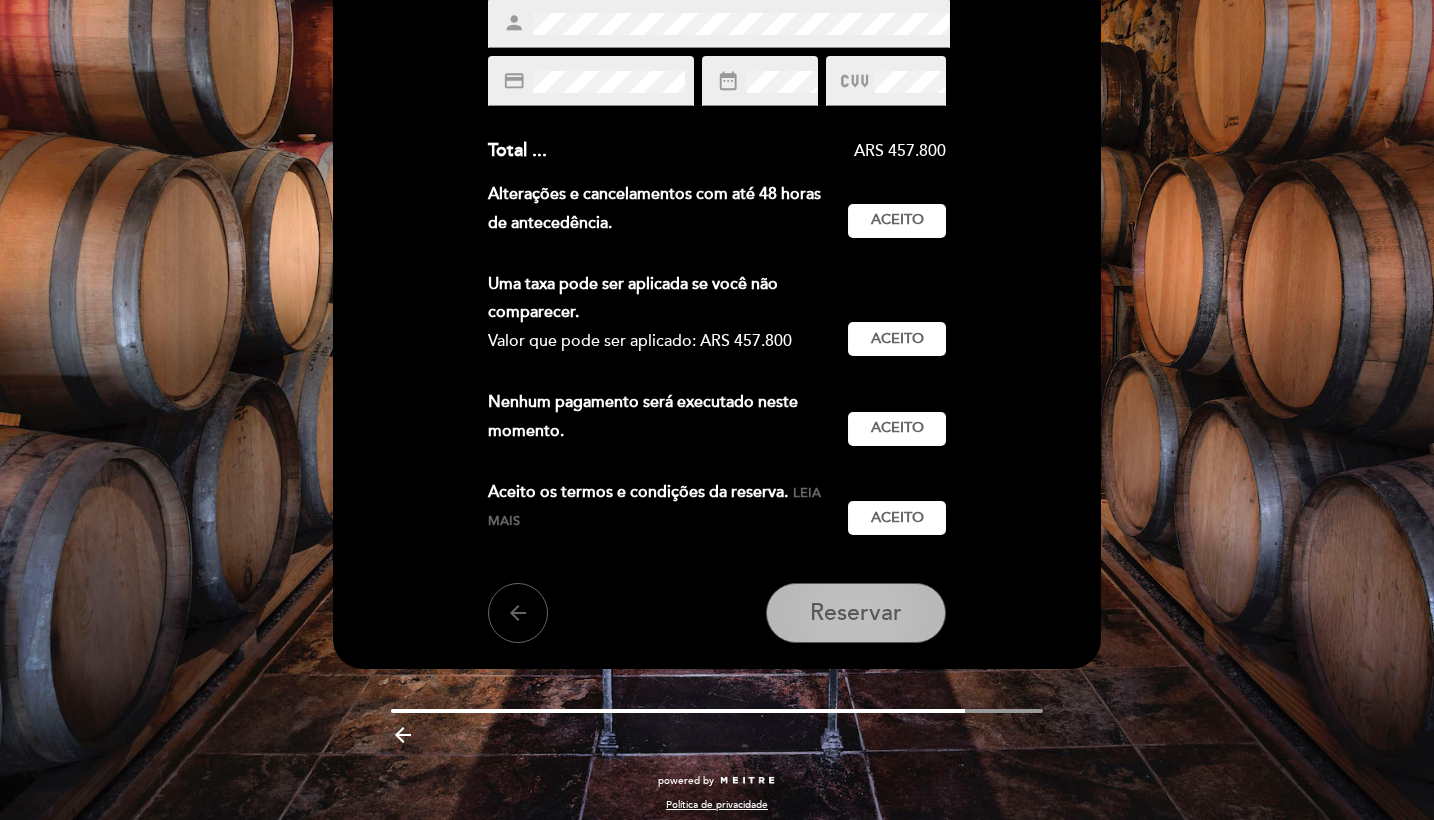click on "Reservar" at bounding box center (856, 613) 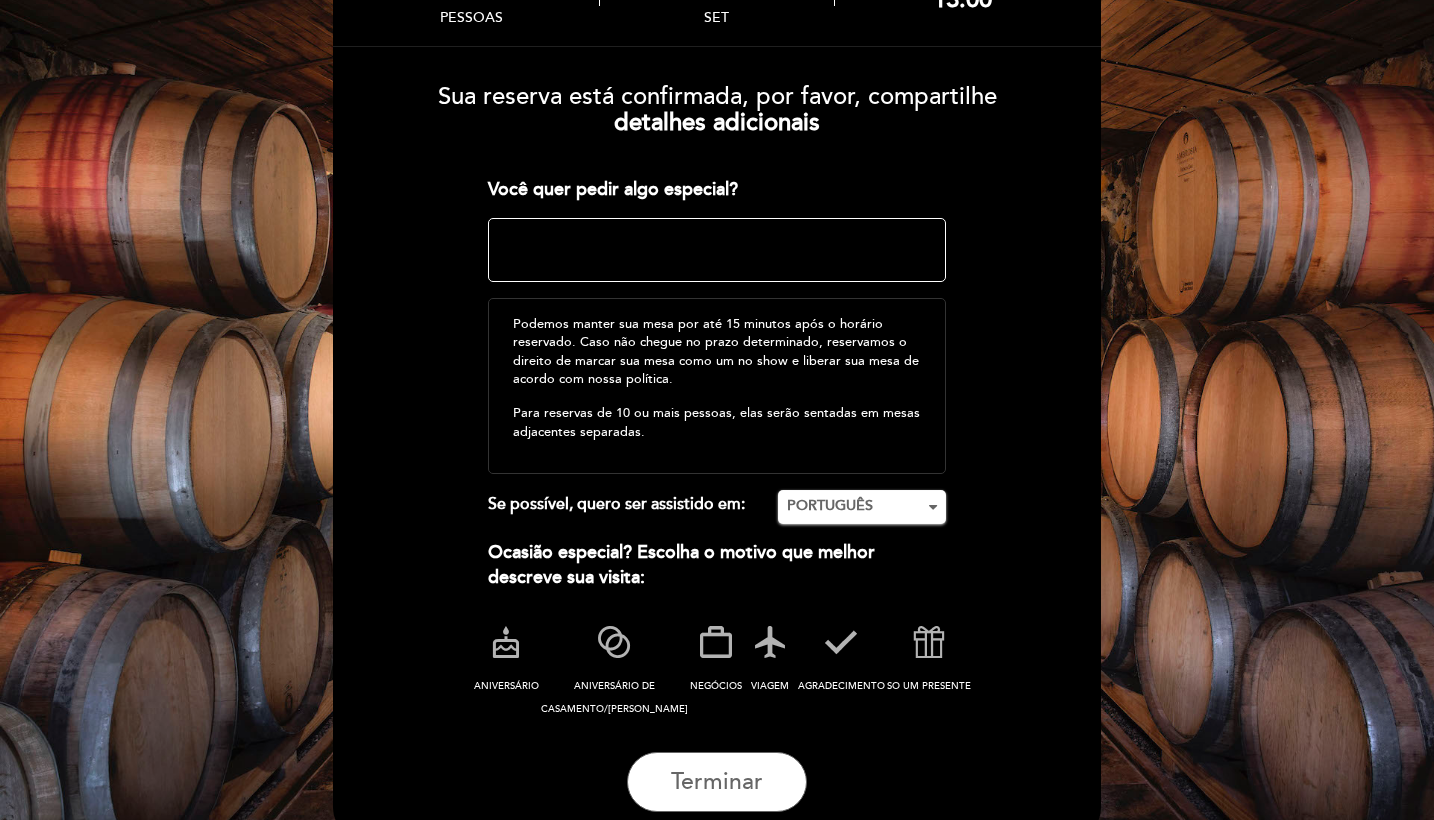 scroll, scrollTop: 177, scrollLeft: 0, axis: vertical 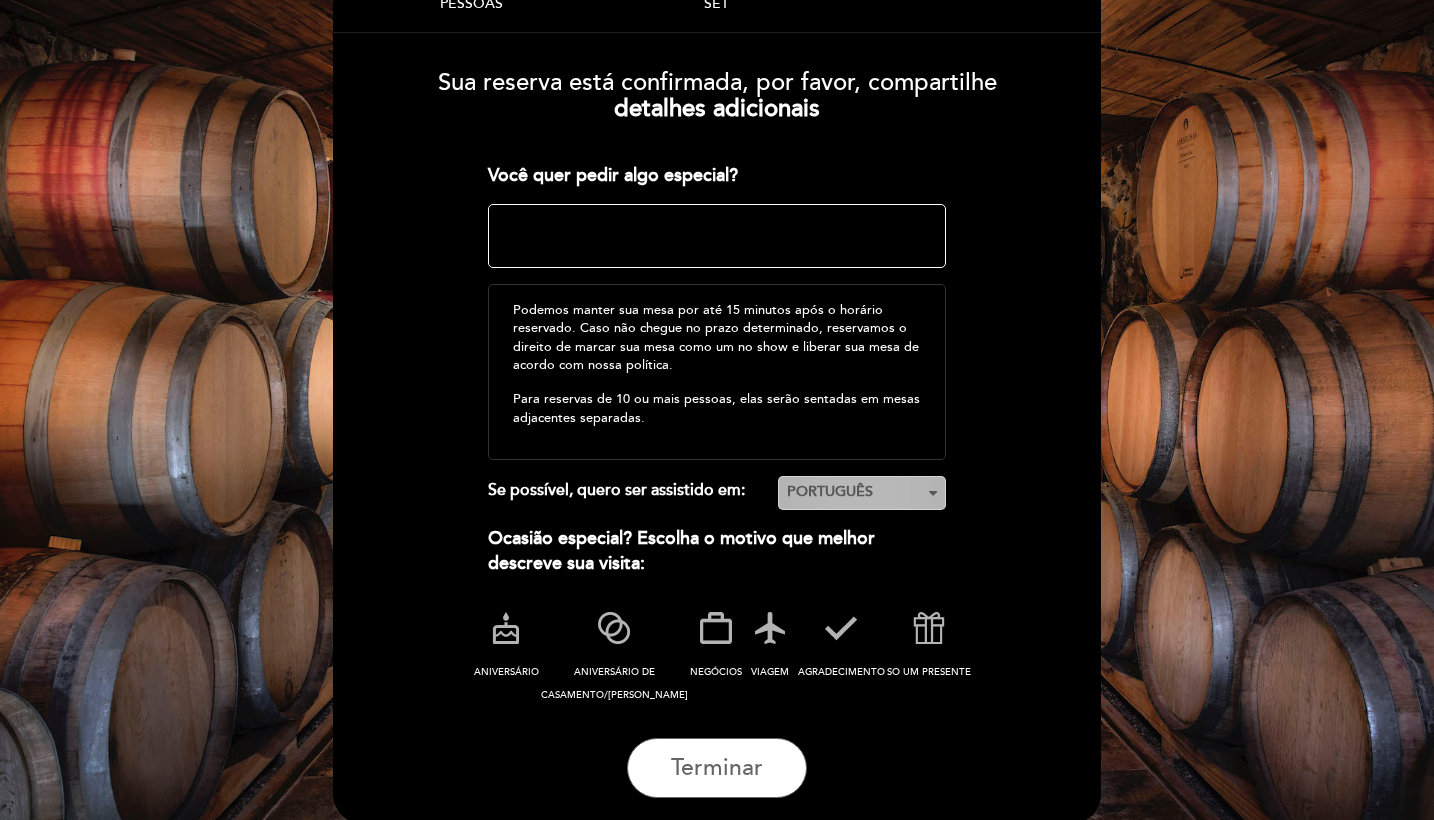 click on "PORTUGUÊS" at bounding box center (862, 492) 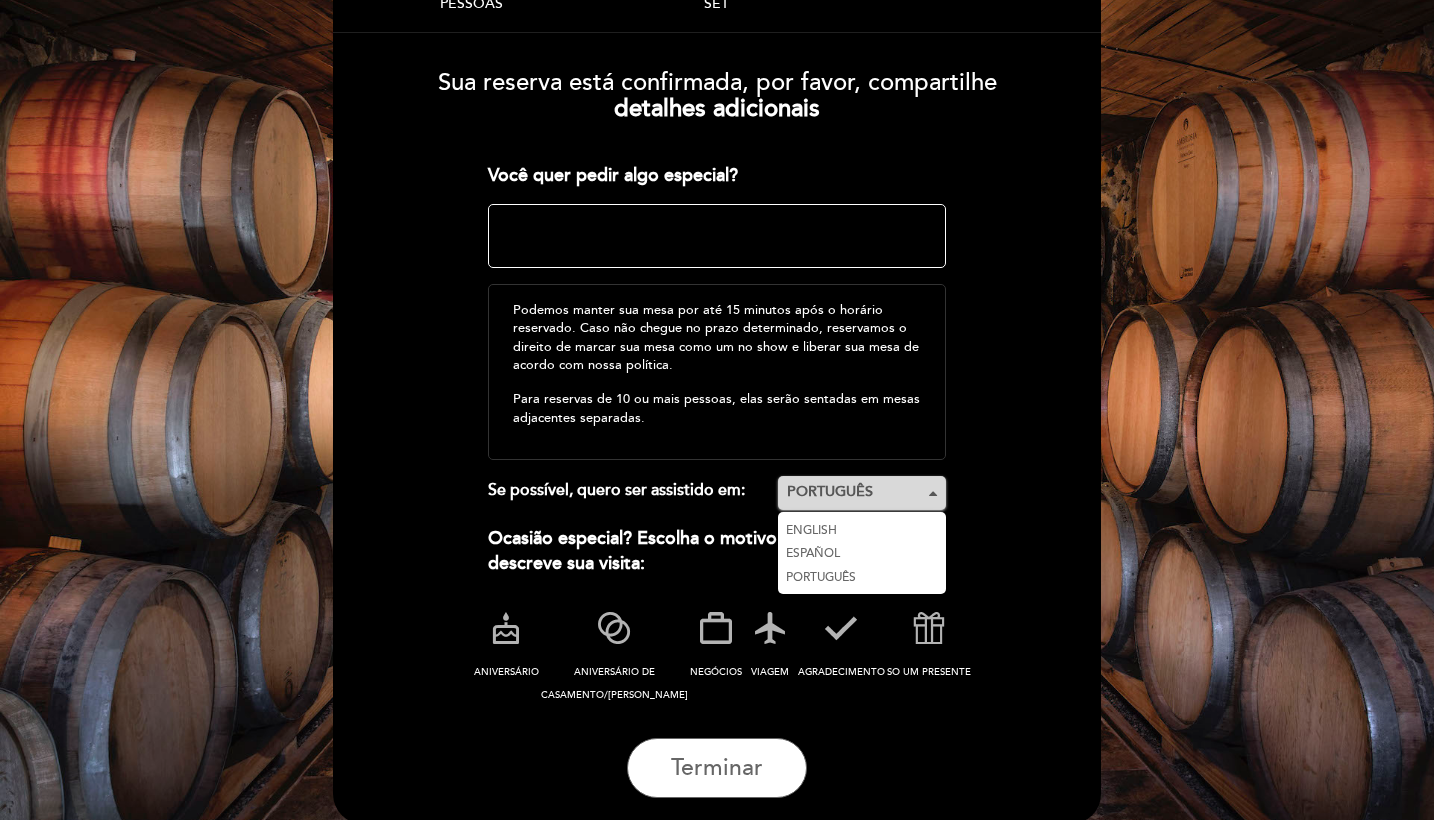 click on "PORTUGUÊS" at bounding box center (862, 492) 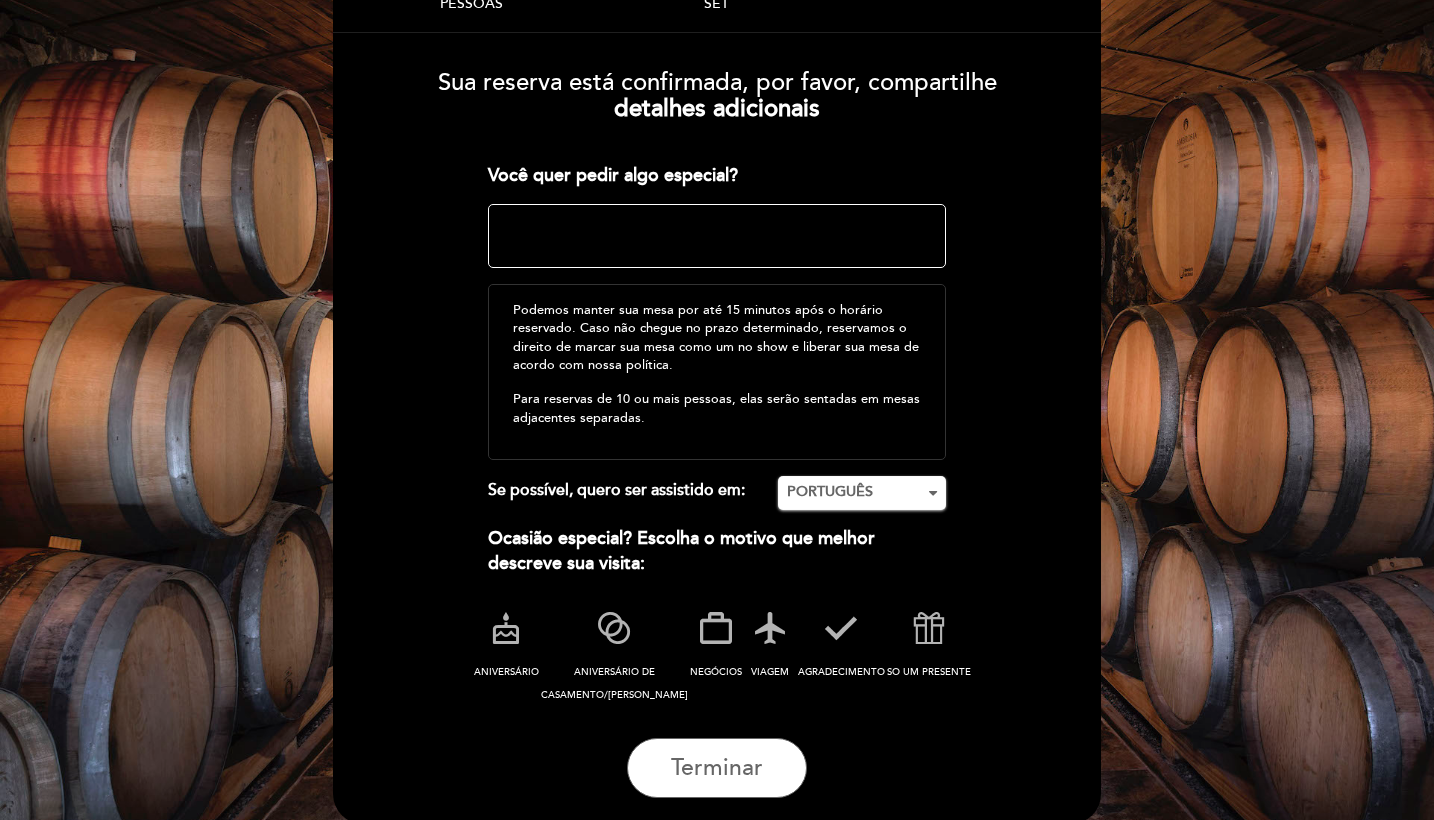 click on "Sua reserva está confirmada, por favor, compartilhe
detalhes adicionais
Você quer pedir algo especial?
Você tem um código promocional?
local_offer
Para reservas de 10 ou mais pessoas, elas serão sentadas em mesas adjacentes separadas.
PORTUGUÊS" at bounding box center (717, 426) 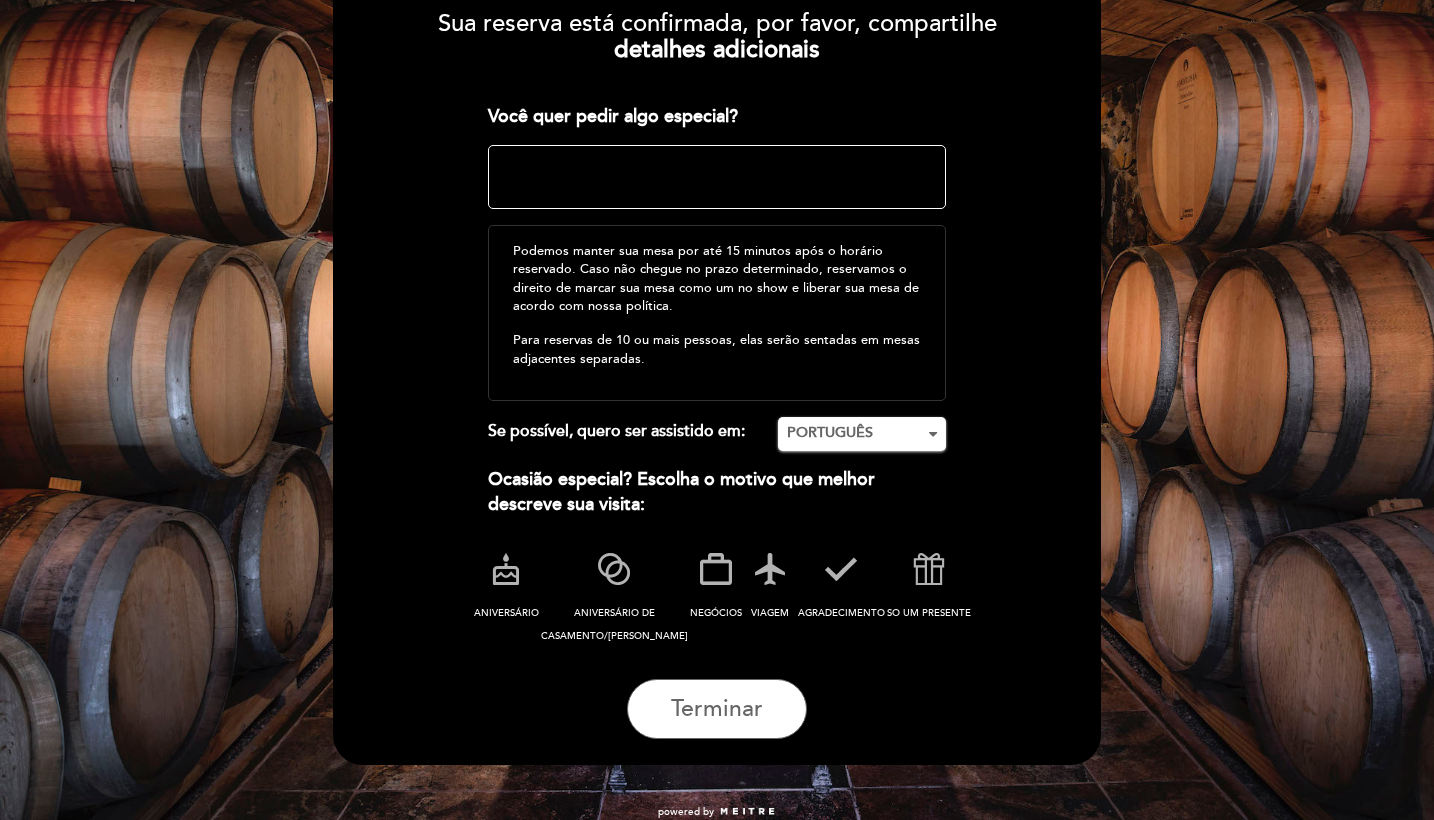 scroll, scrollTop: 244, scrollLeft: 0, axis: vertical 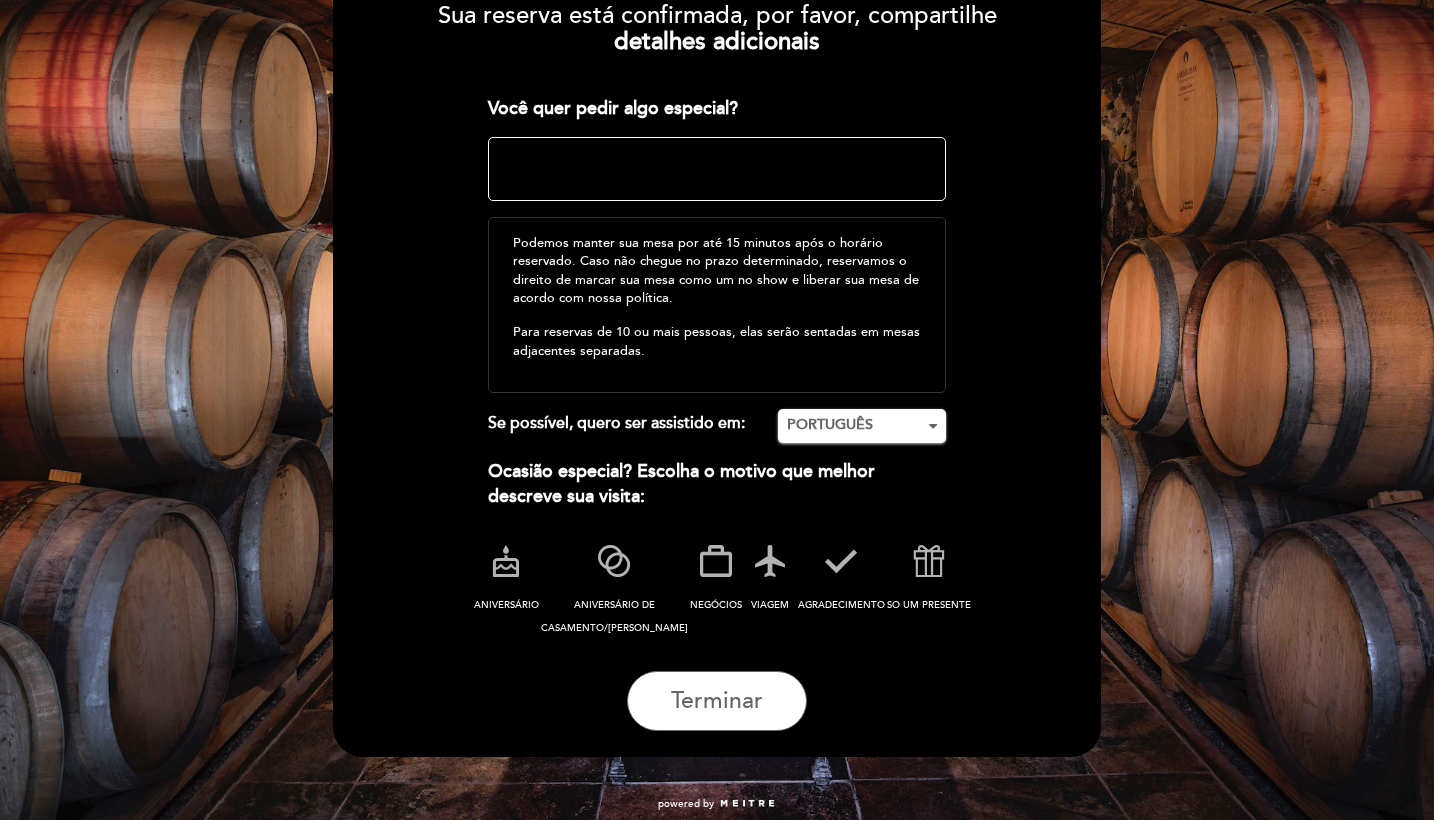 click at bounding box center (717, 169) 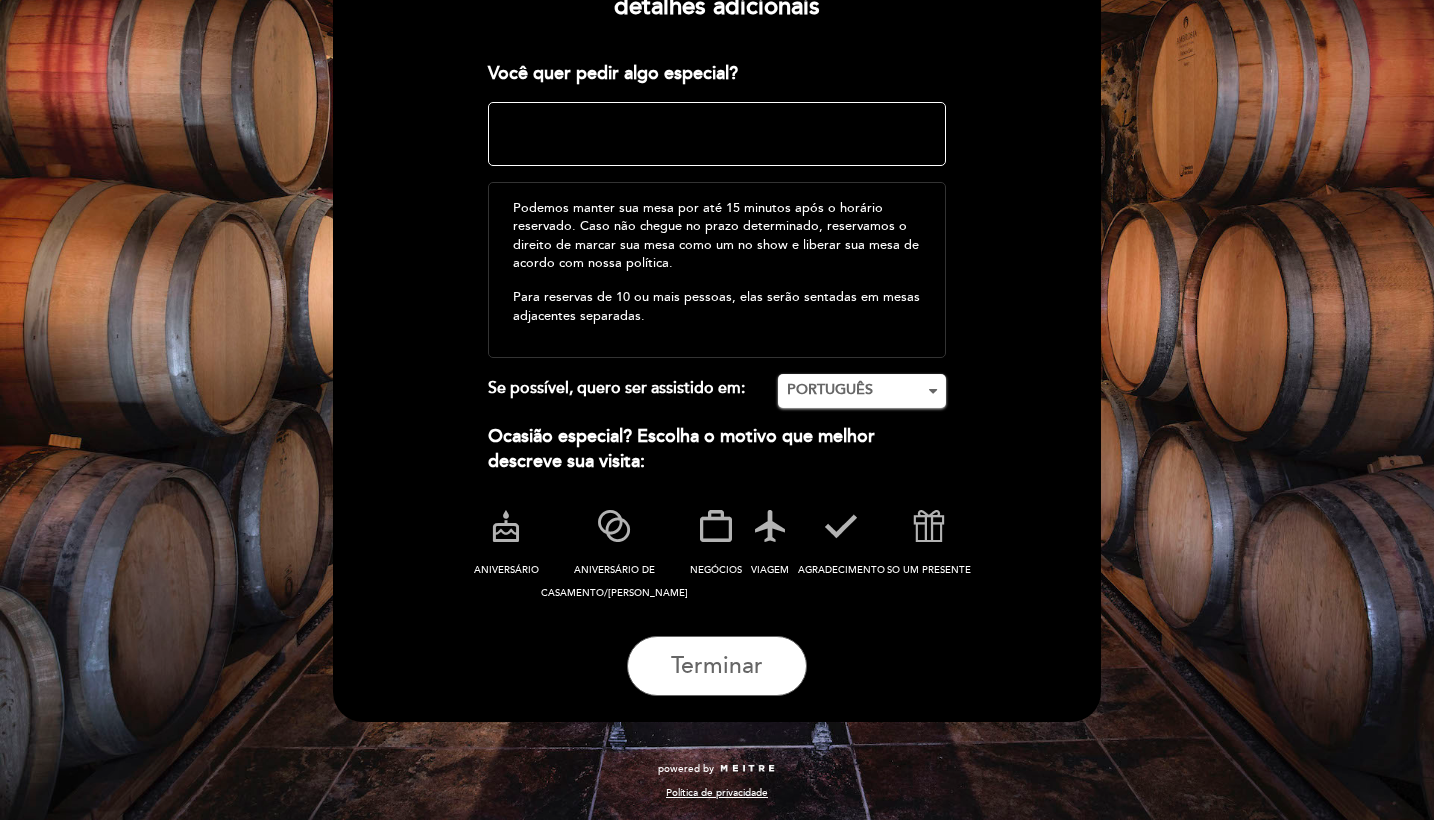 scroll, scrollTop: 292, scrollLeft: 0, axis: vertical 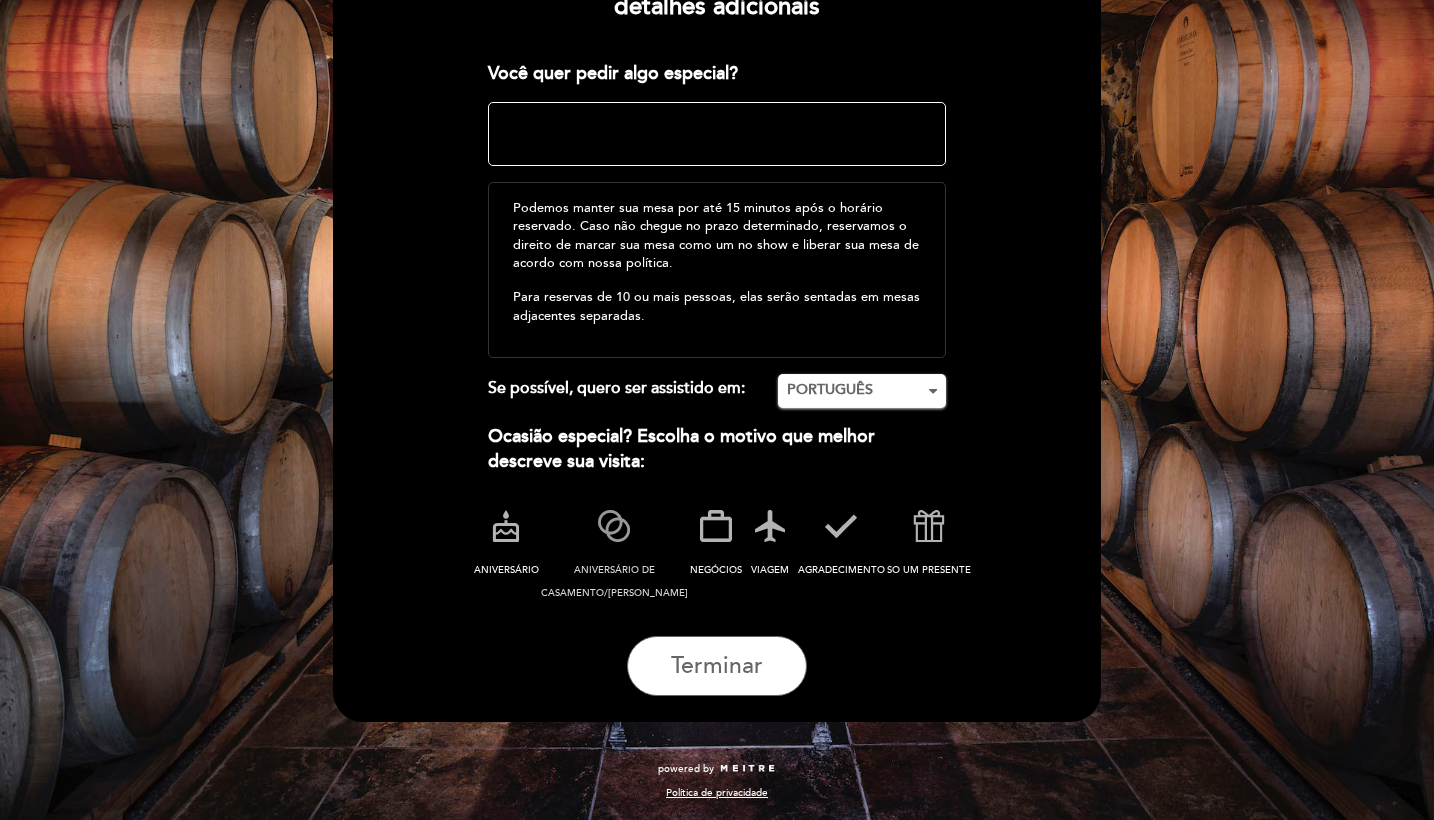 click at bounding box center [614, 526] 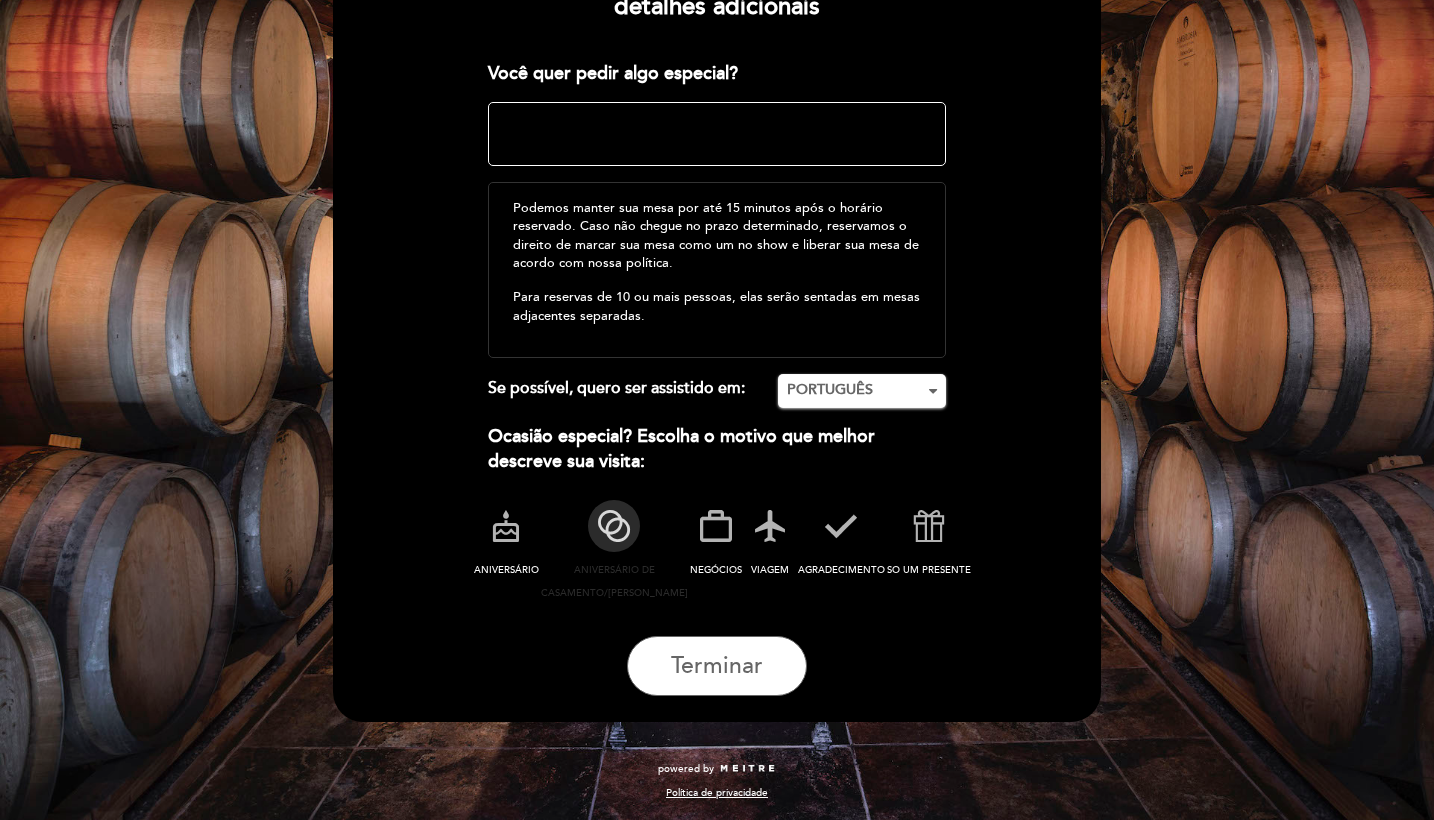 click at bounding box center [614, 526] 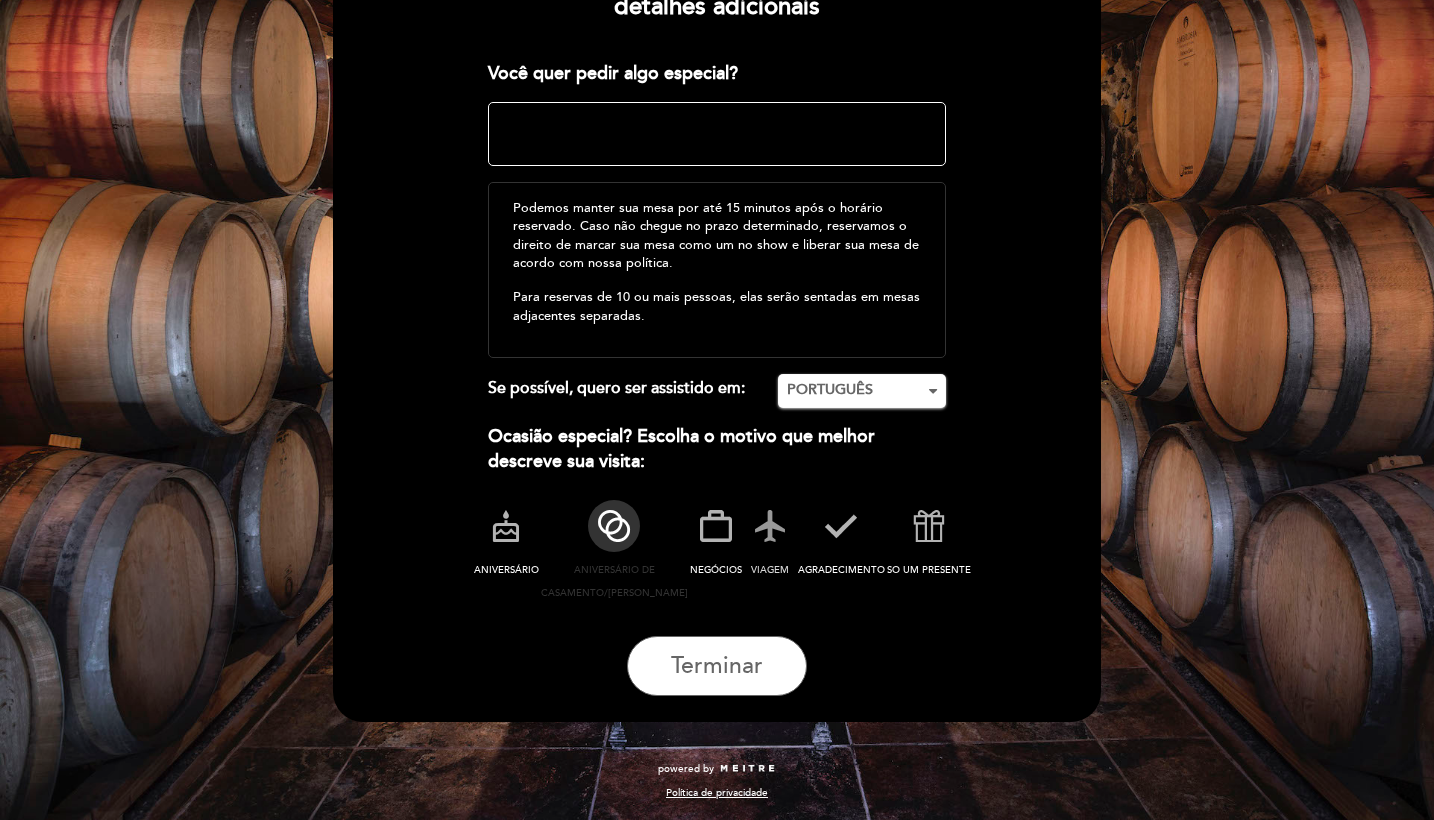 click at bounding box center [770, 526] 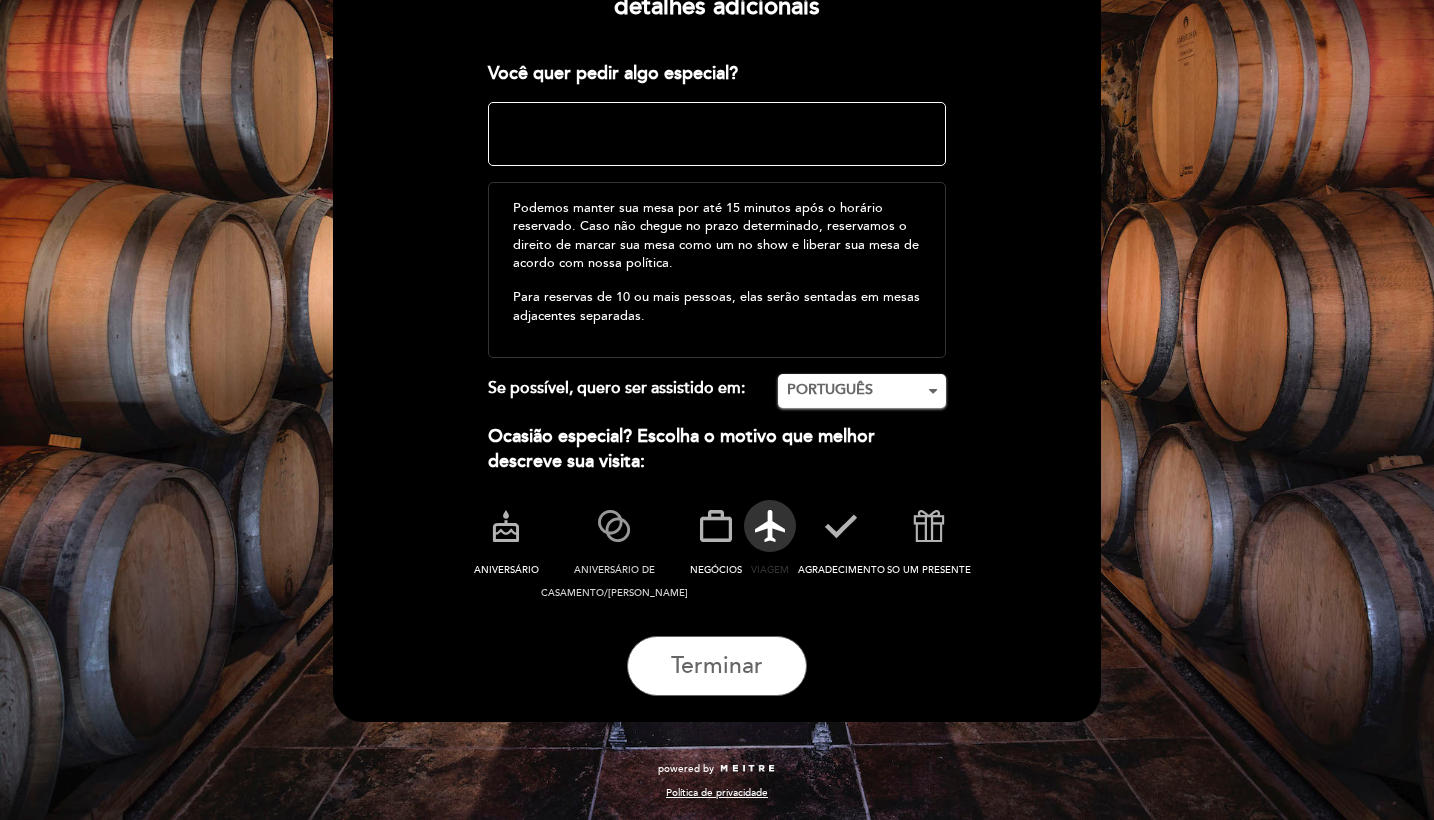 click at bounding box center [614, 526] 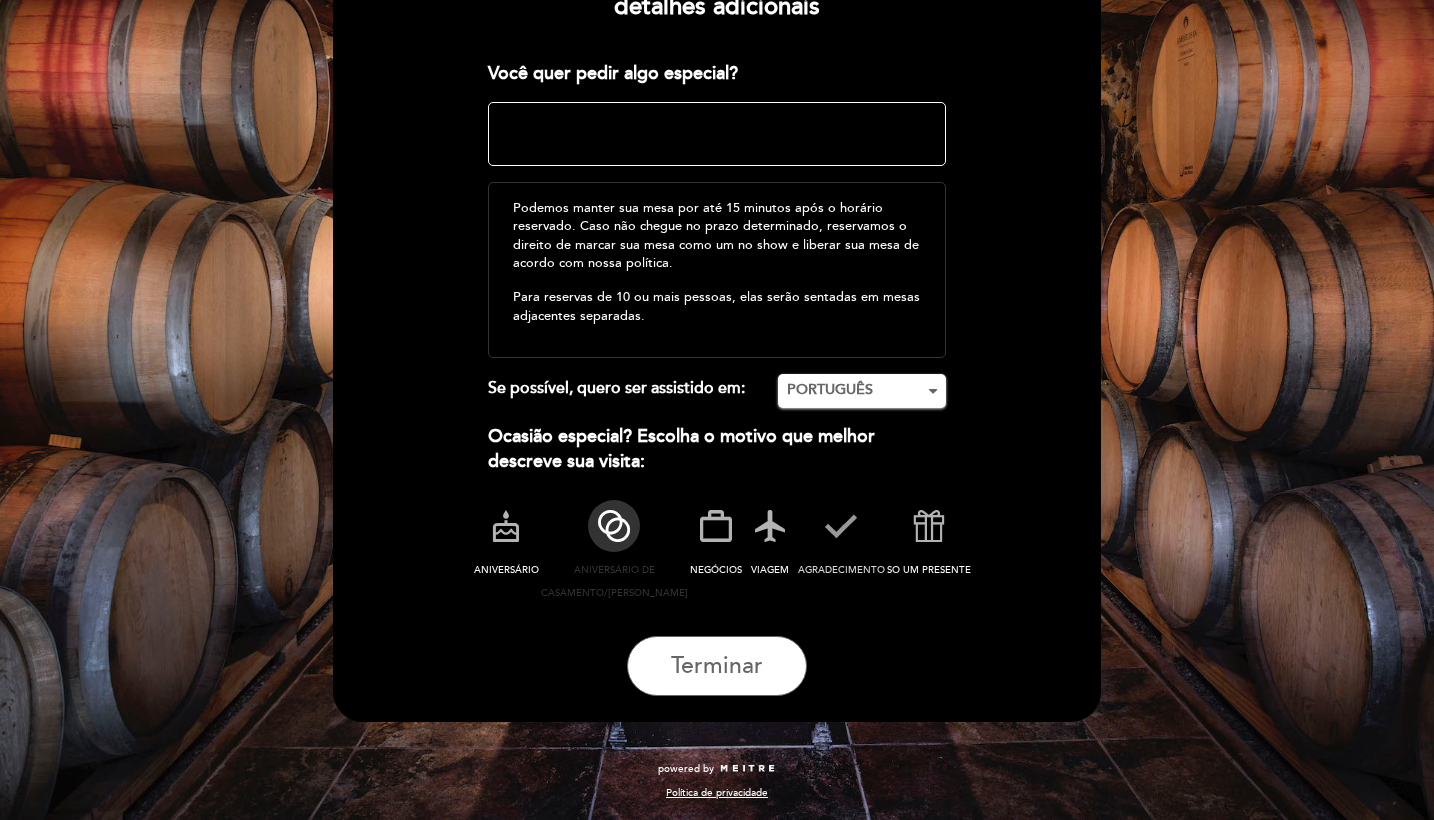 click at bounding box center (841, 526) 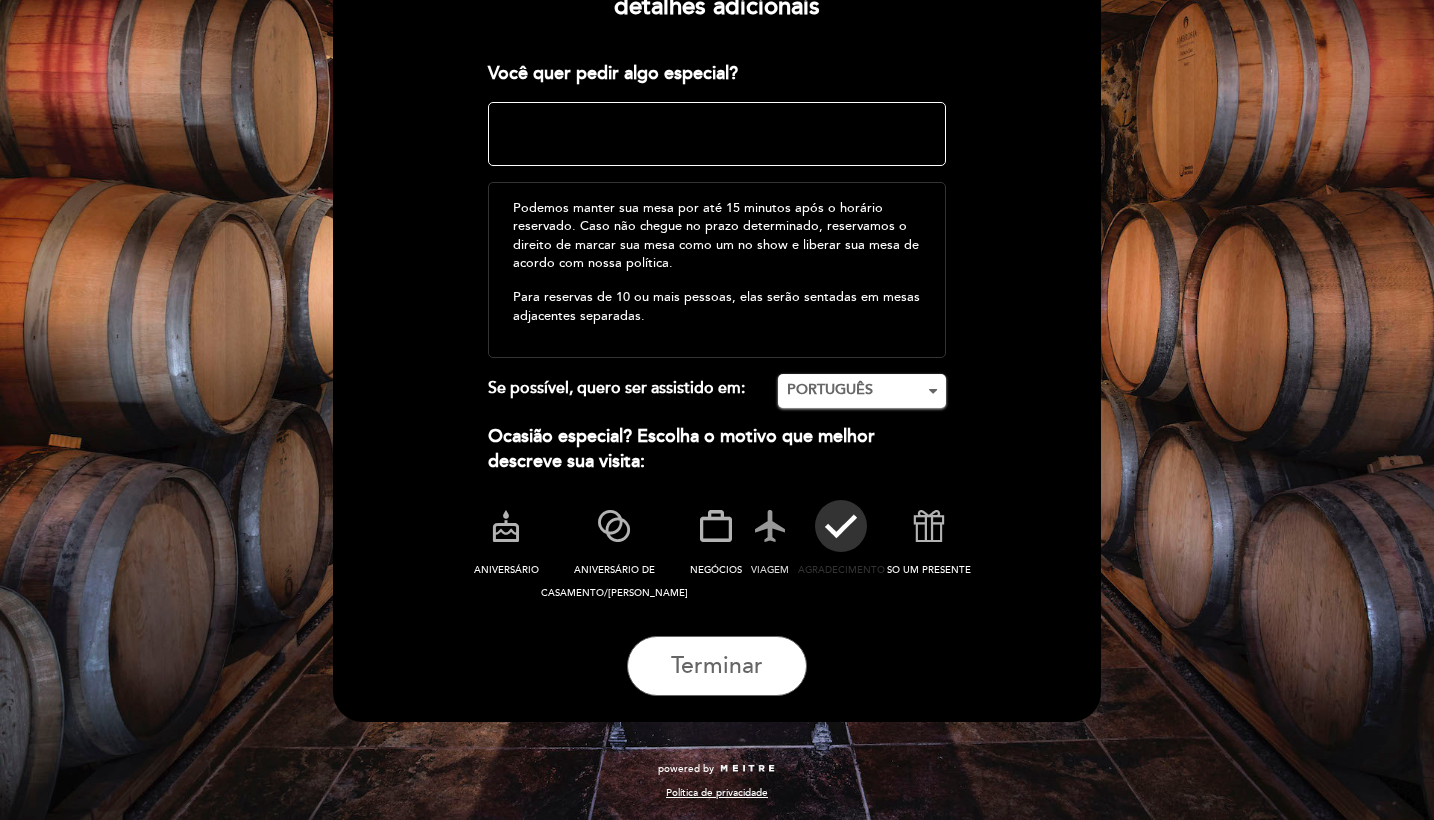 click at bounding box center (770, 526) 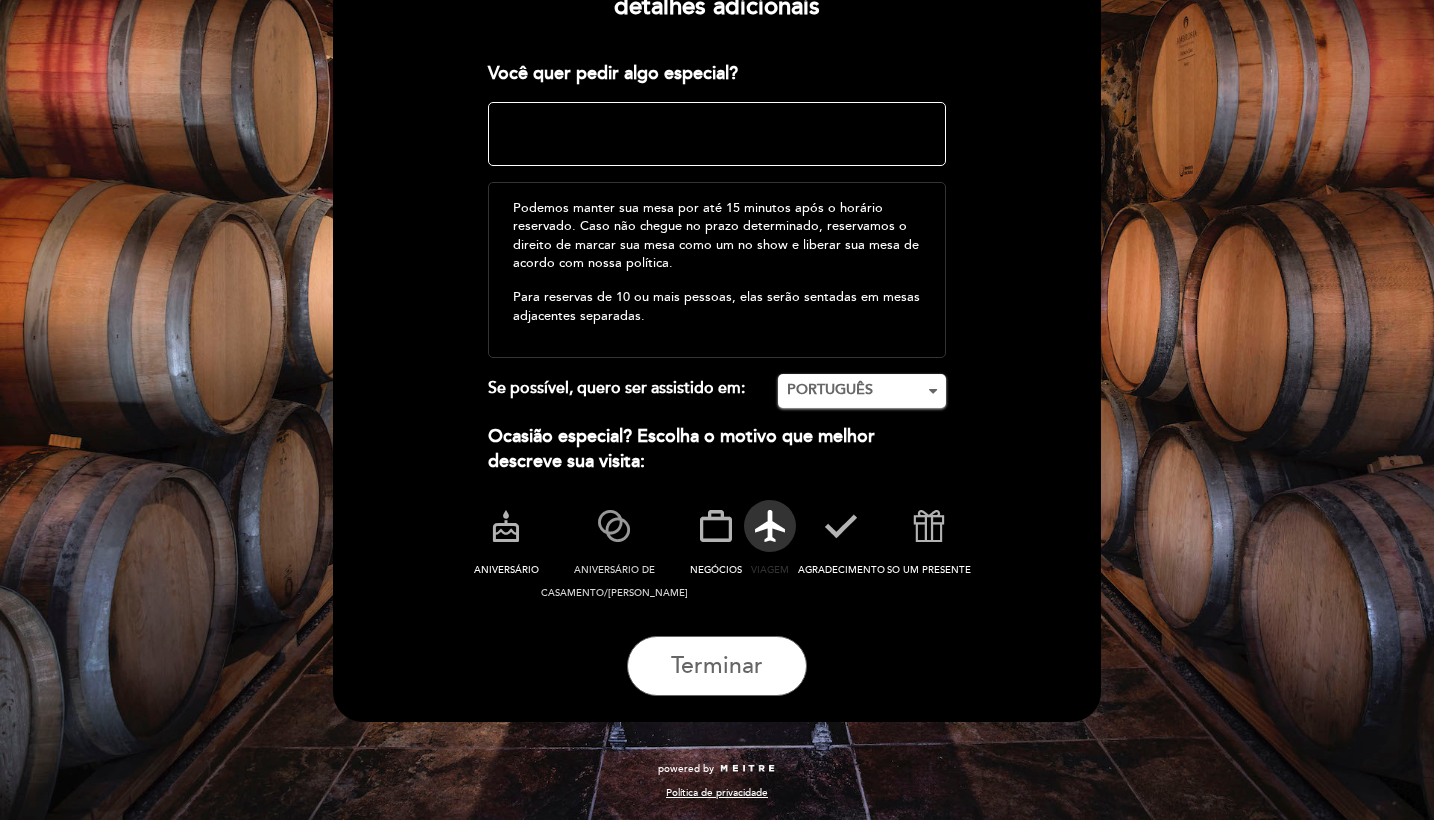click on "ANIVERSÁRIO DE  CASAMENTO/NAMORO" at bounding box center (614, 551) 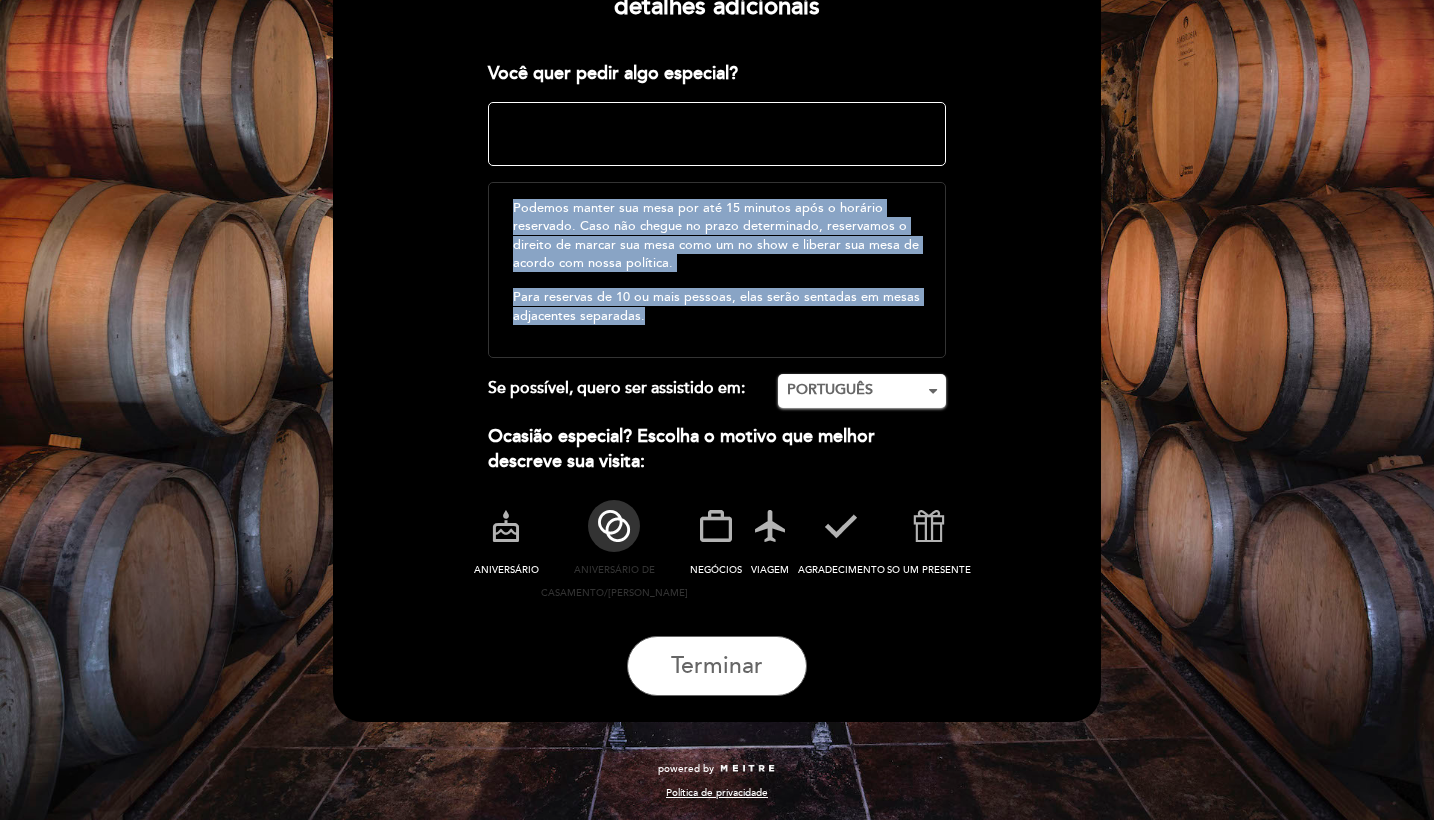 drag, startPoint x: 513, startPoint y: 189, endPoint x: 647, endPoint y: 299, distance: 173.36667 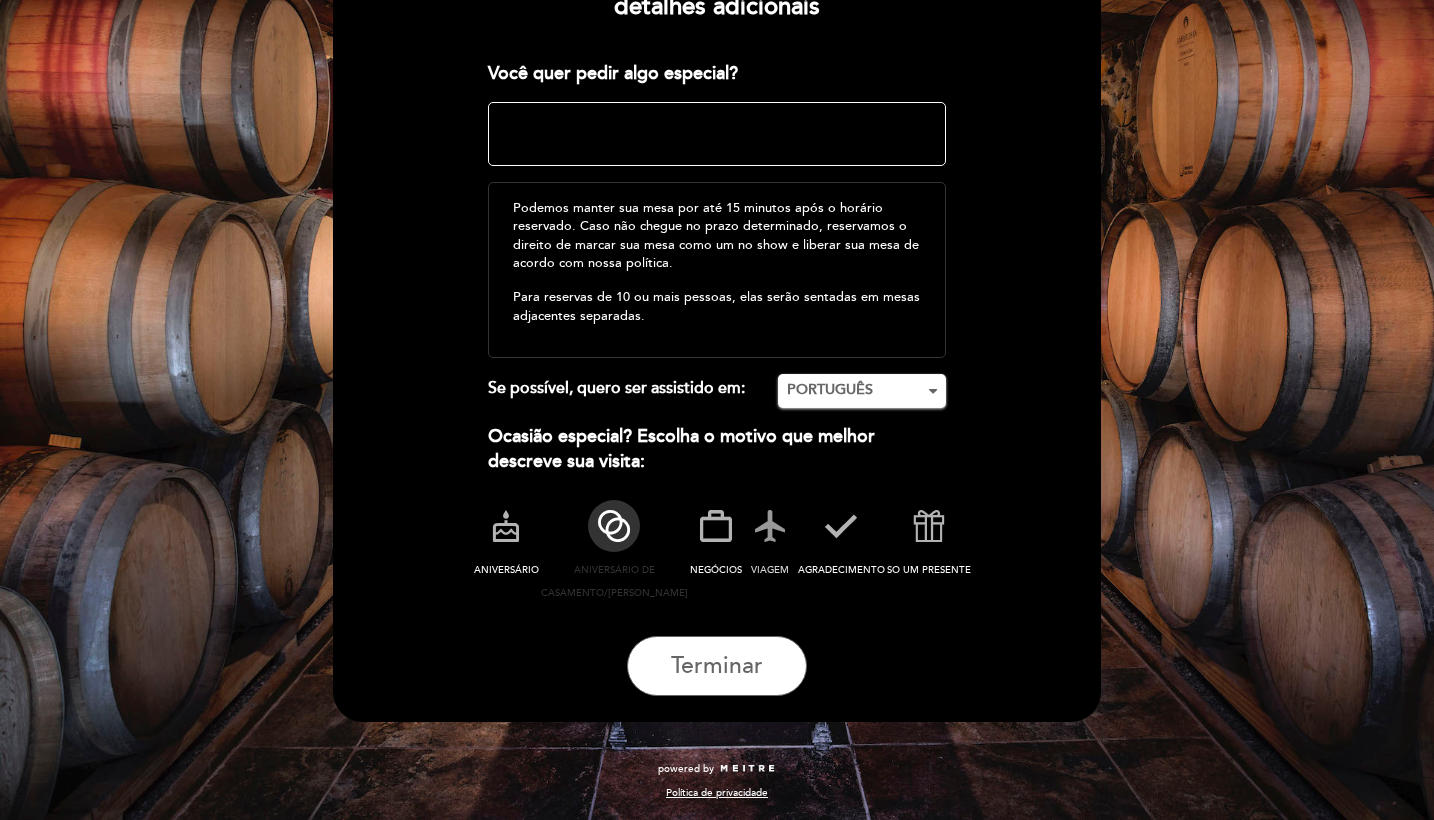 click at bounding box center (770, 526) 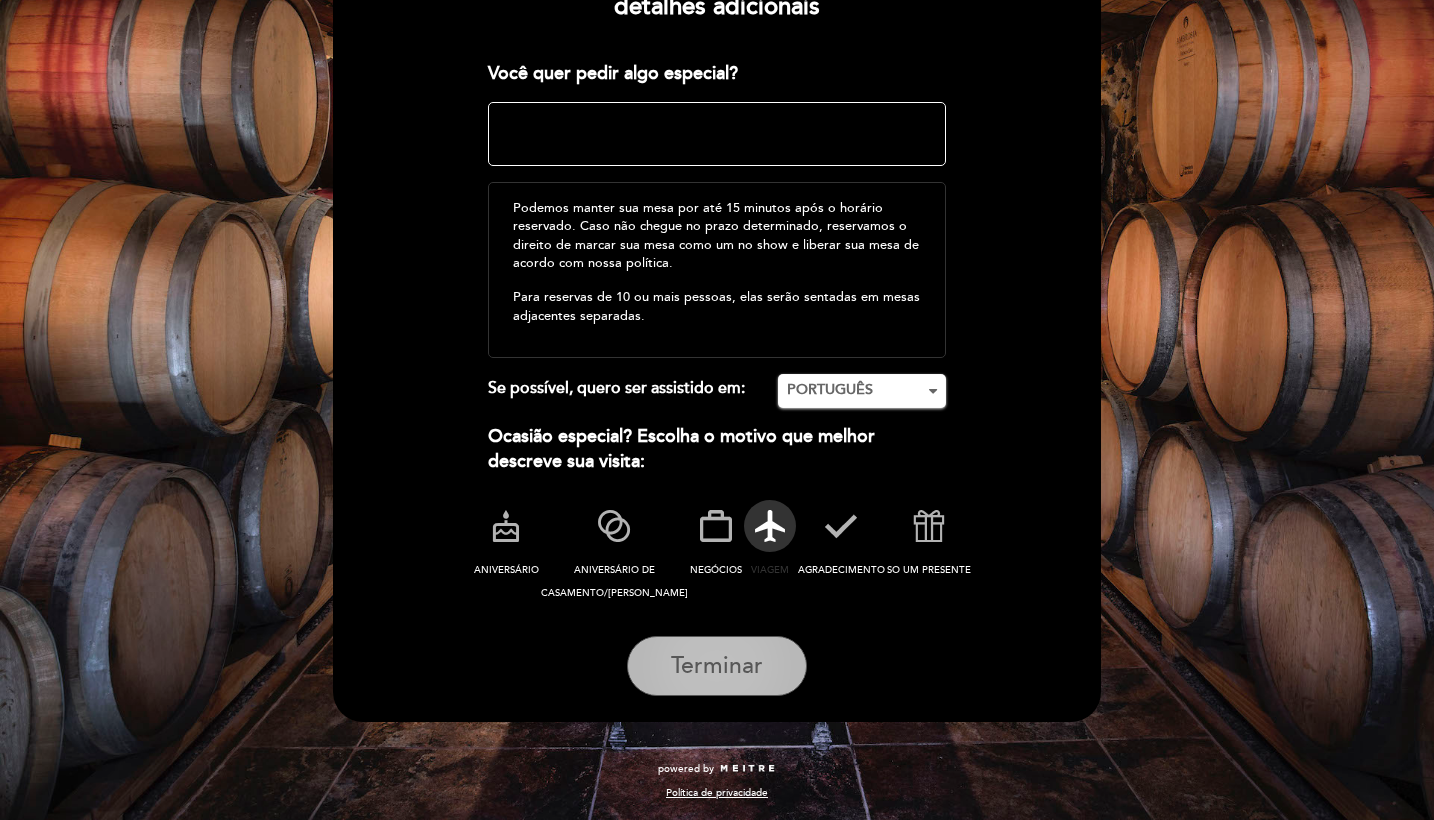 scroll, scrollTop: 292, scrollLeft: 0, axis: vertical 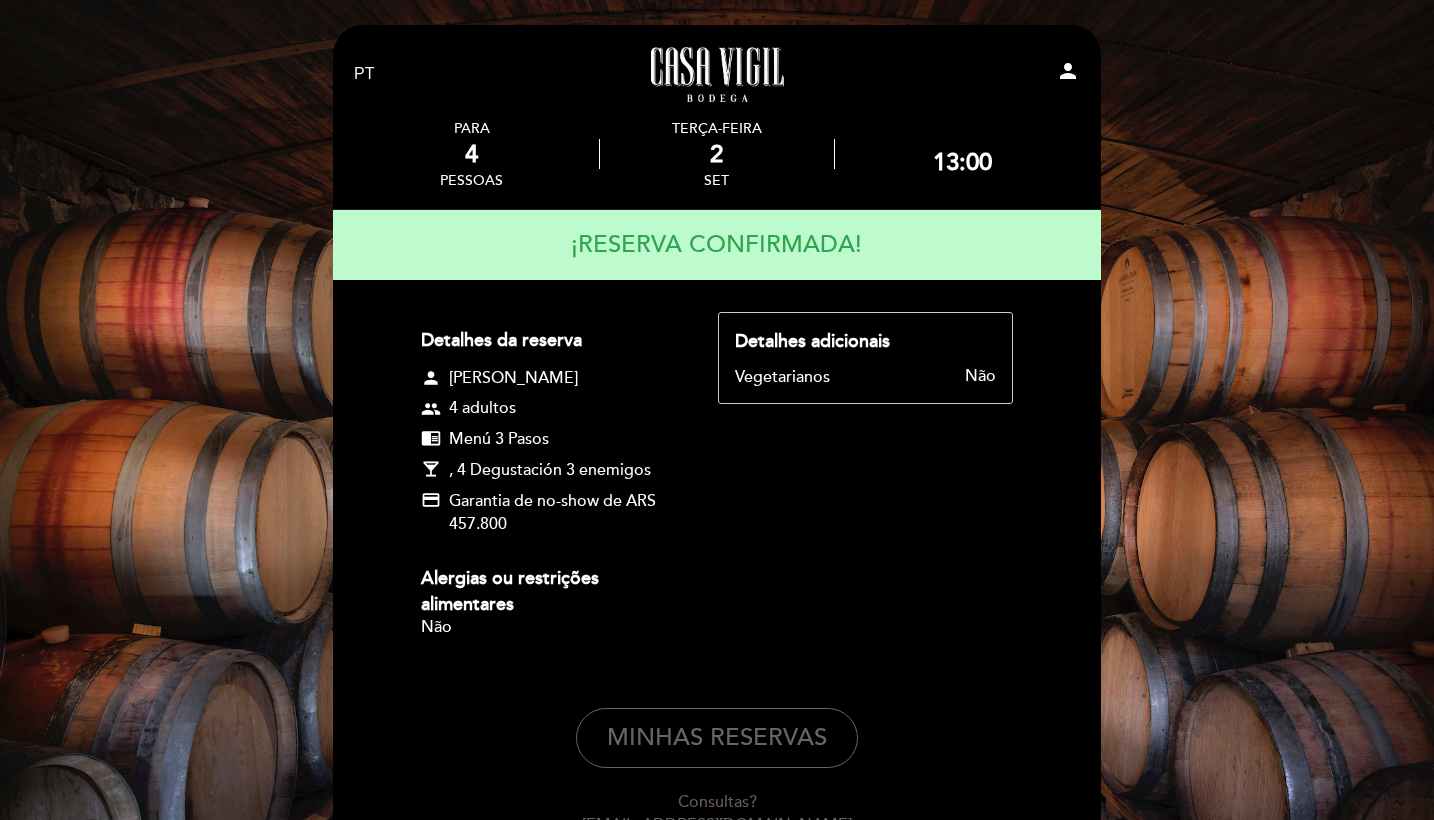 click on "person" at bounding box center [1068, 71] 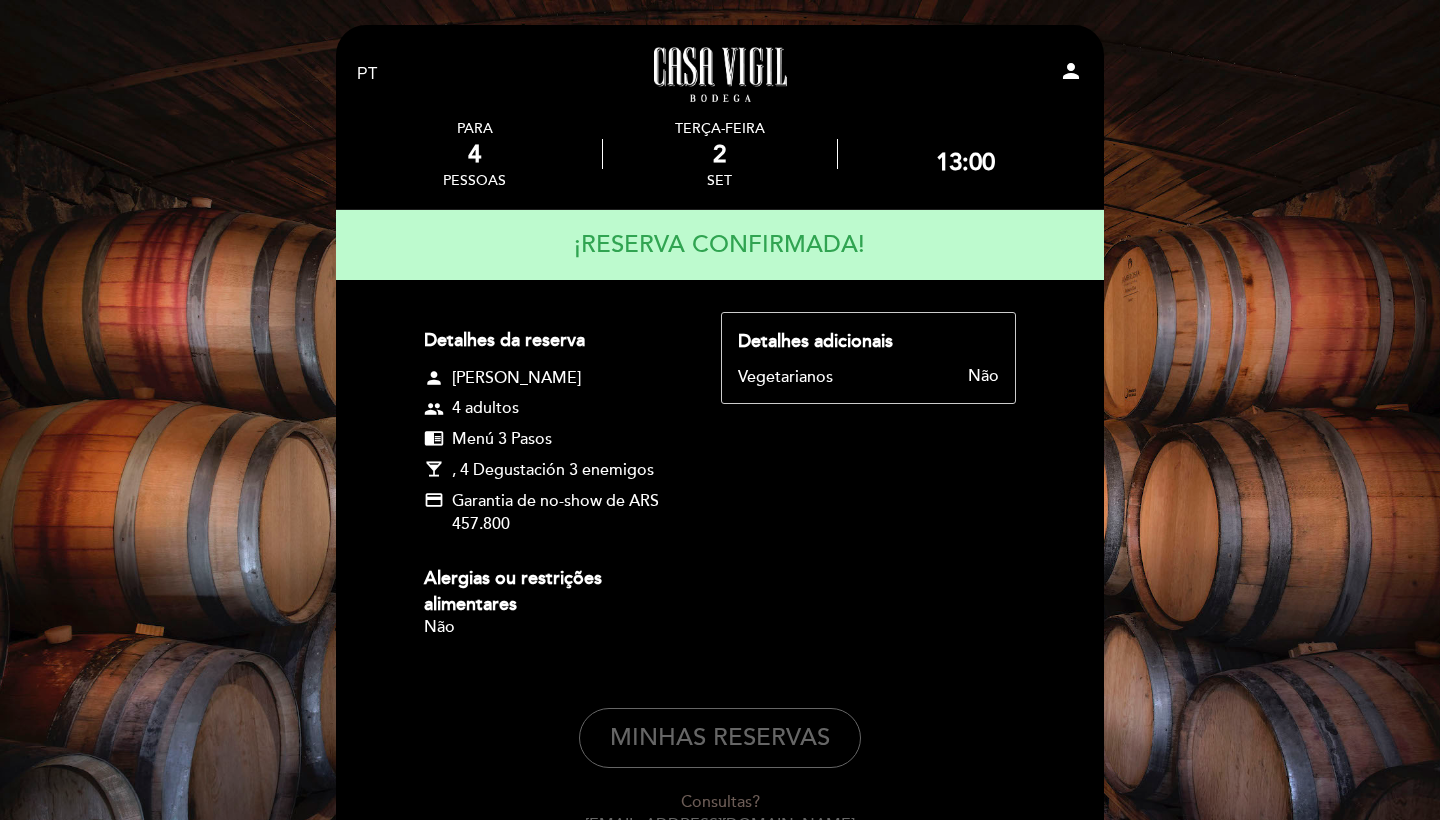 select on "pt" 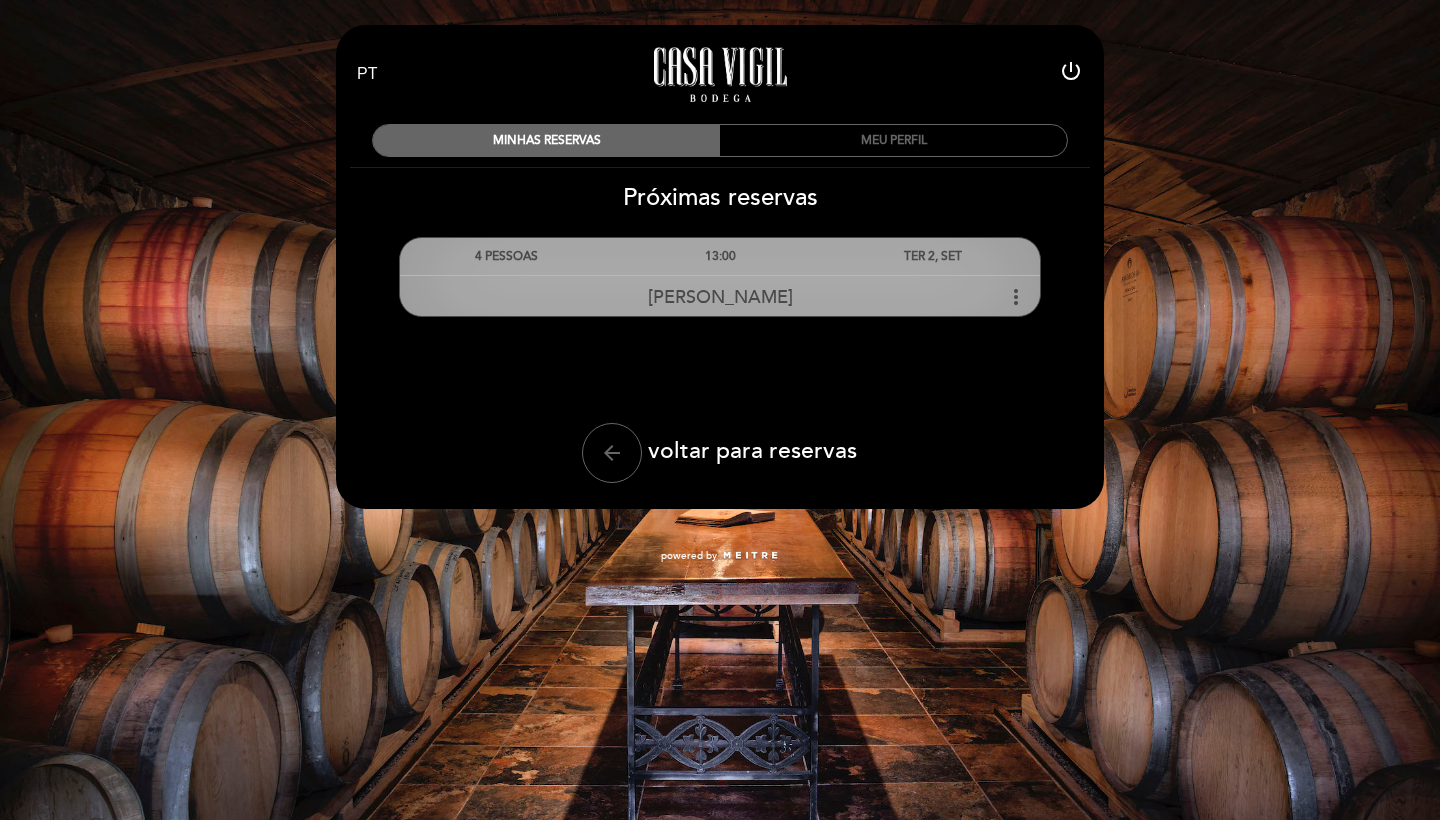 click on "more_vert" at bounding box center (1016, 297) 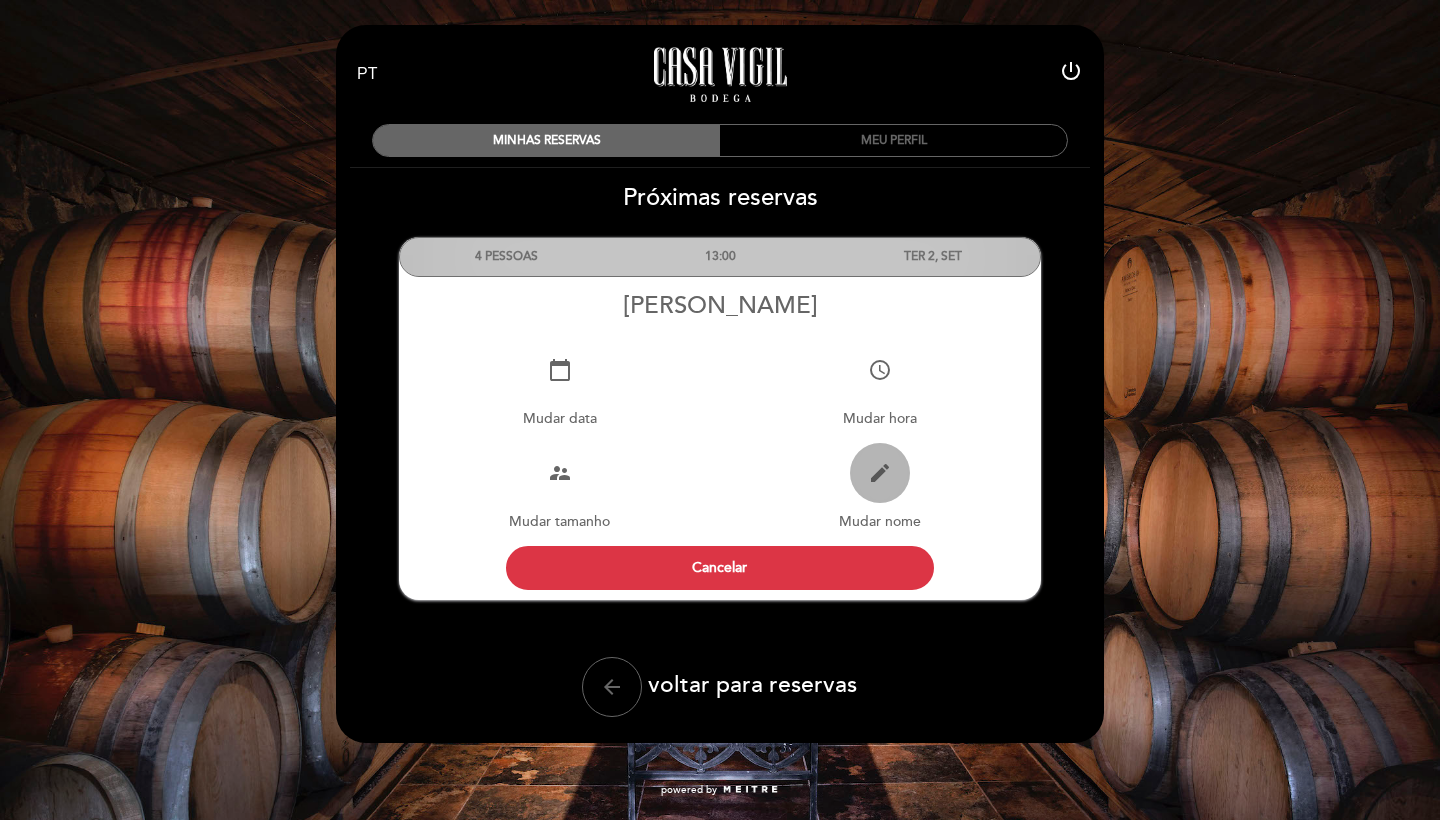 click on "edit" at bounding box center [880, 473] 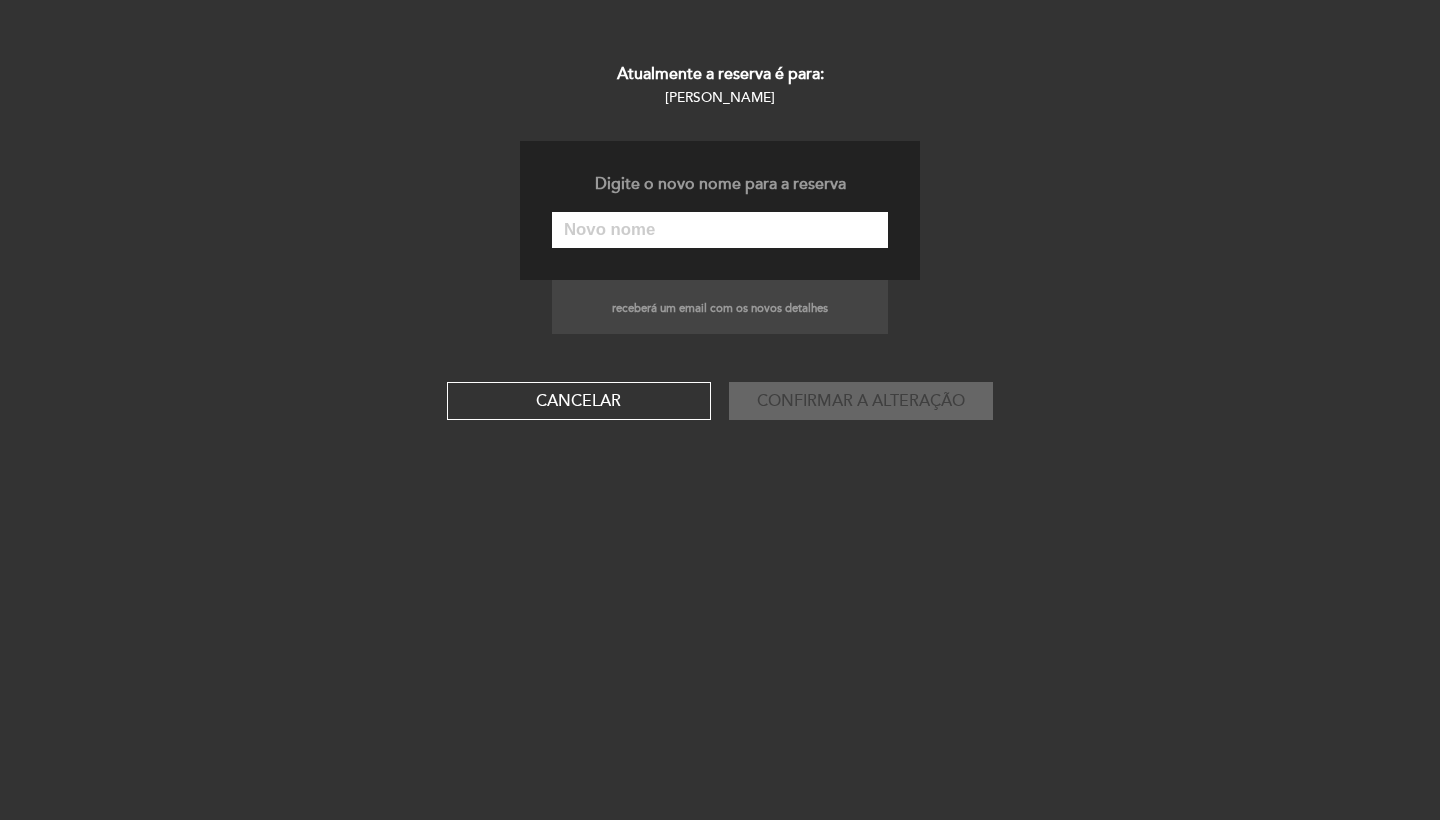 click at bounding box center (720, 230) 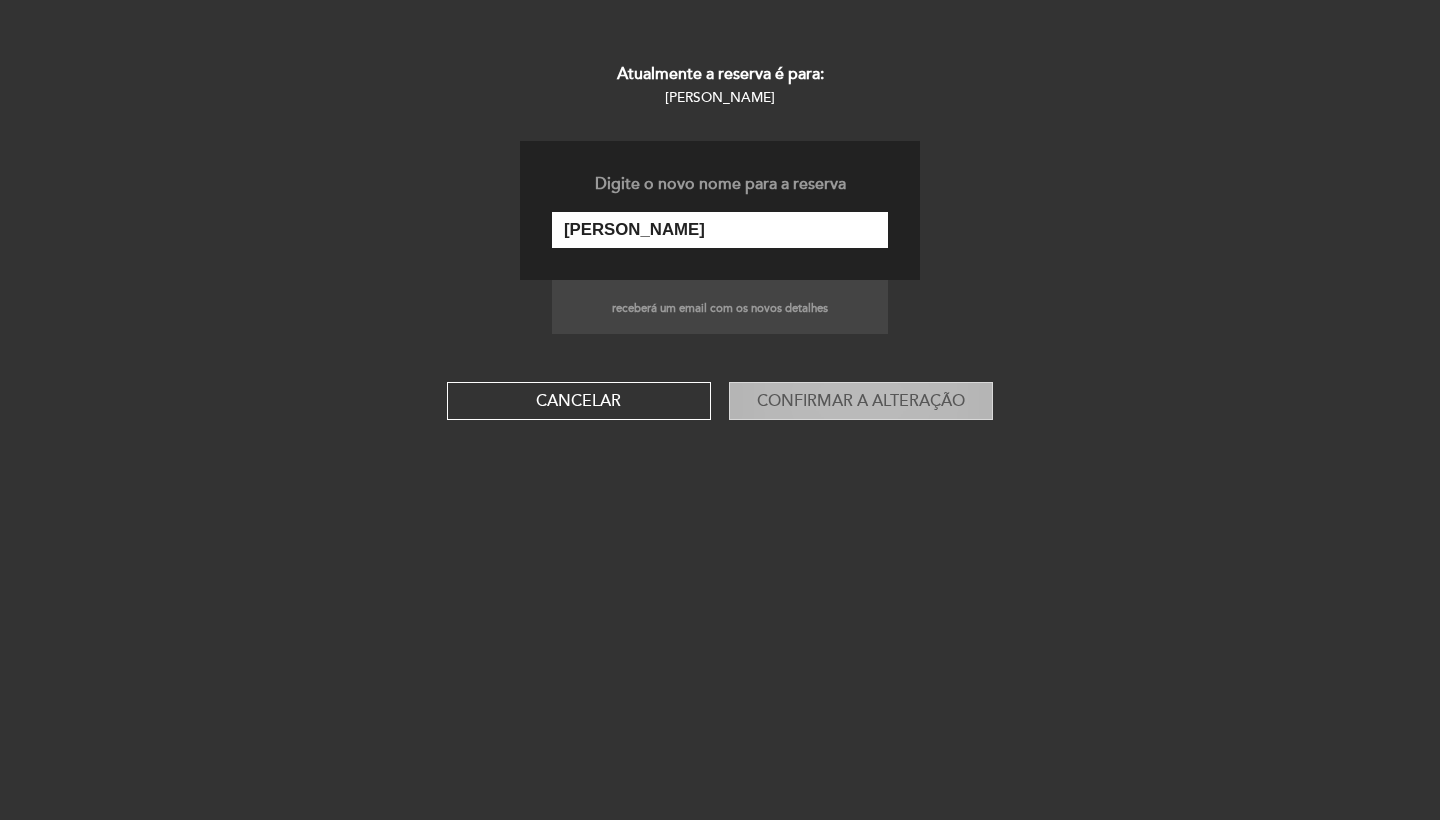 type on "Isabella de Padua Ribeiro Moura" 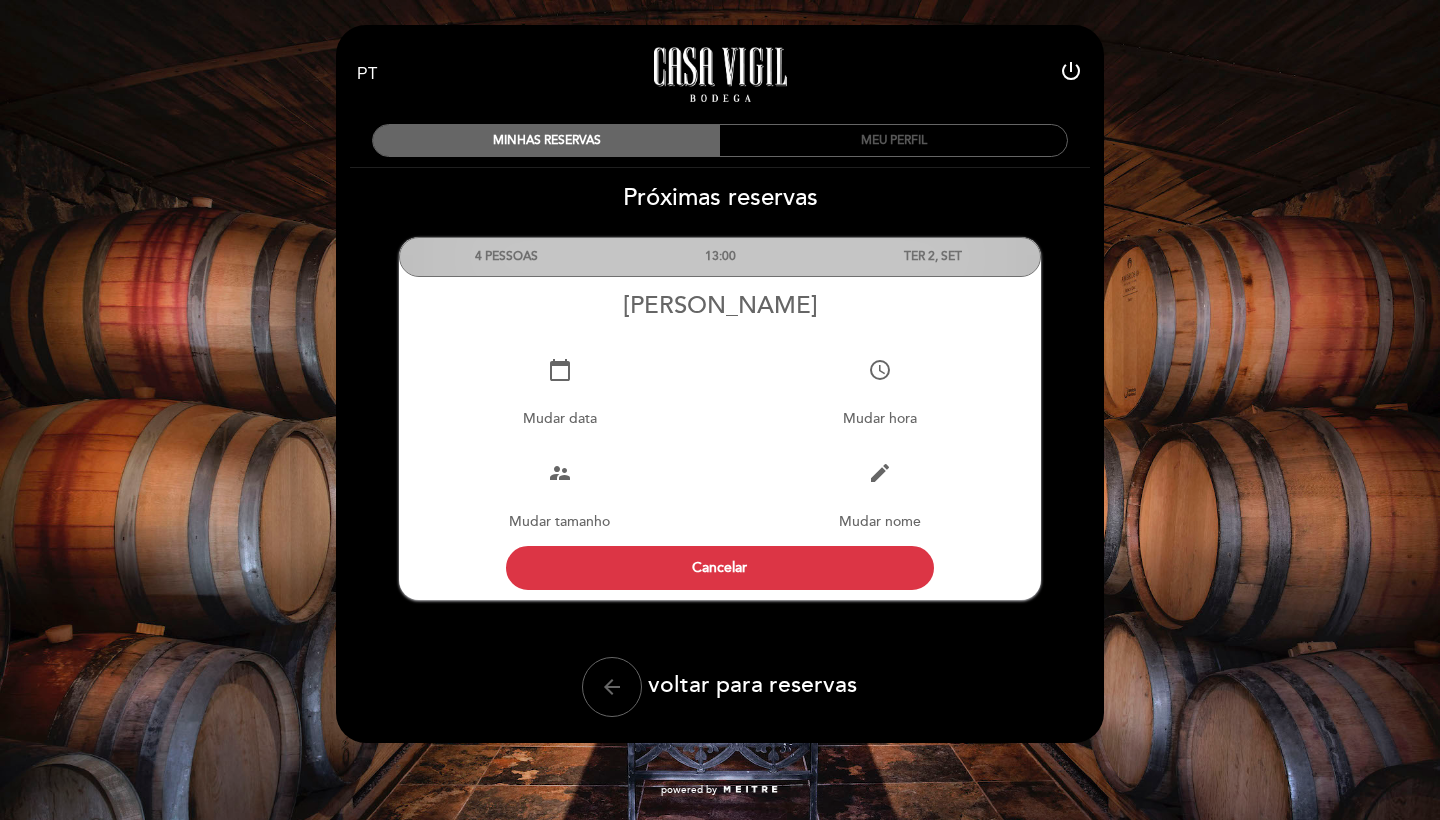 click on "MEU PERFIL" at bounding box center (893, 140) 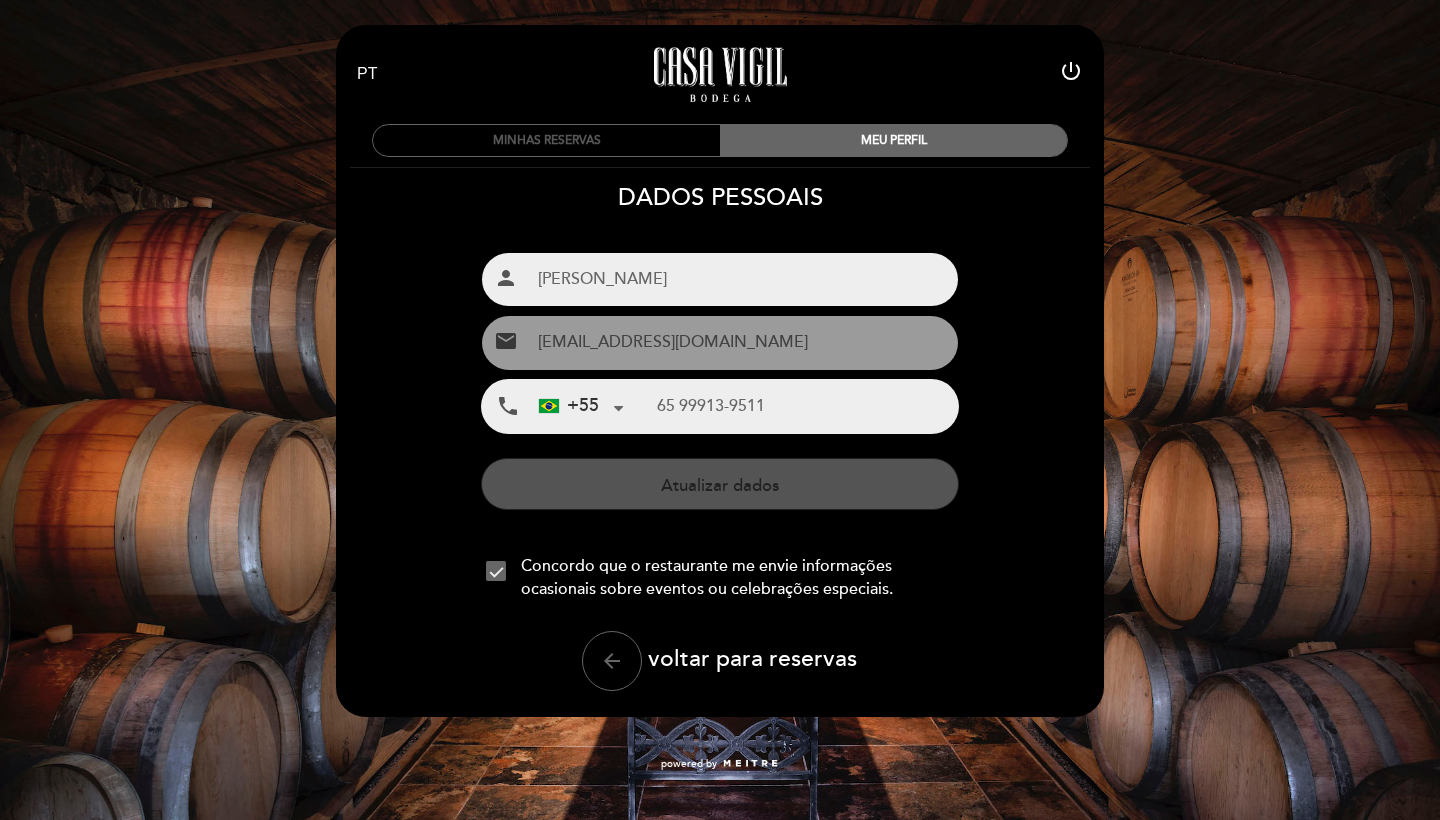click on "MINHAS RESERVAS" at bounding box center (546, 140) 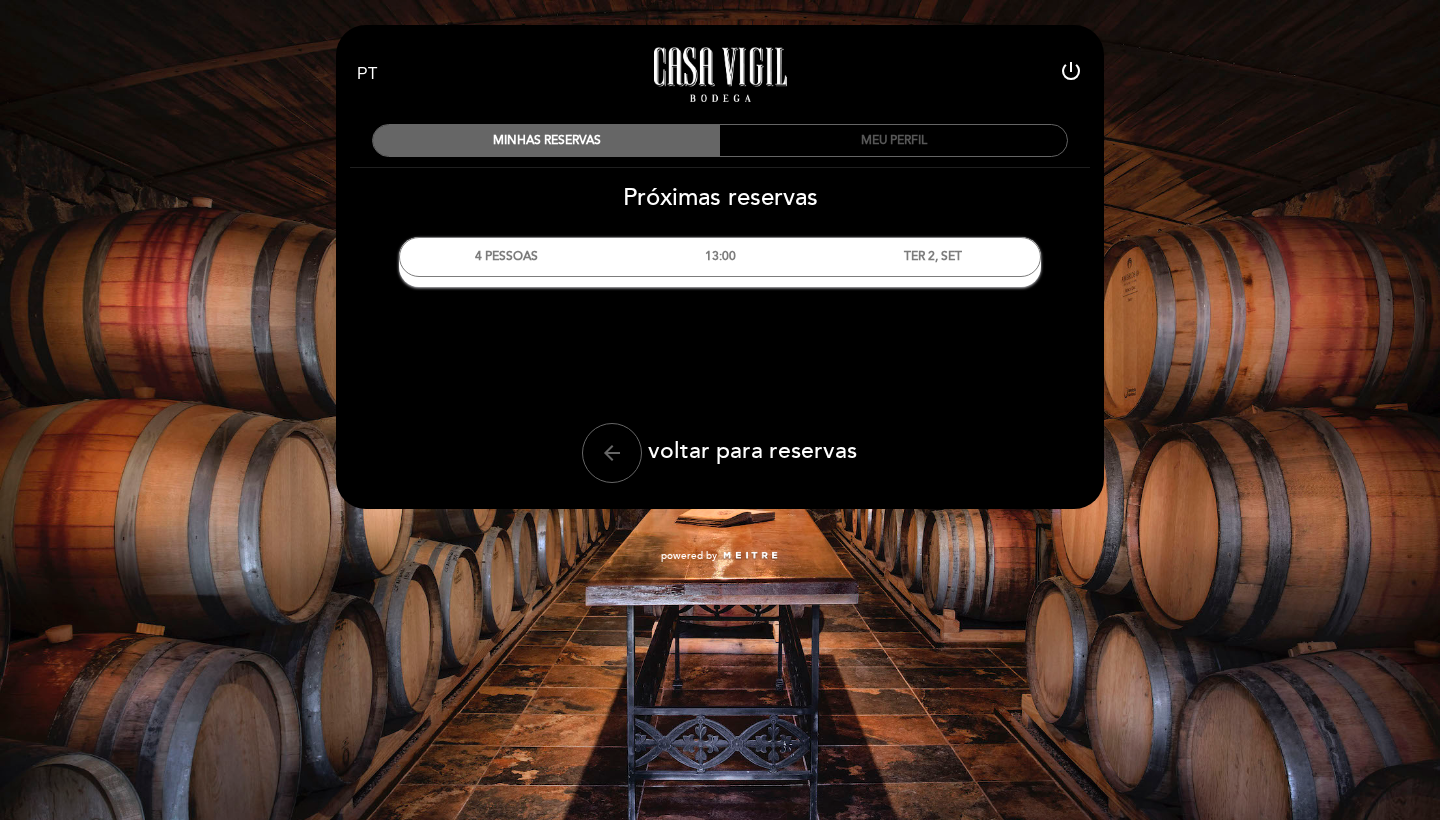 click on "MEU PERFIL" at bounding box center (893, 140) 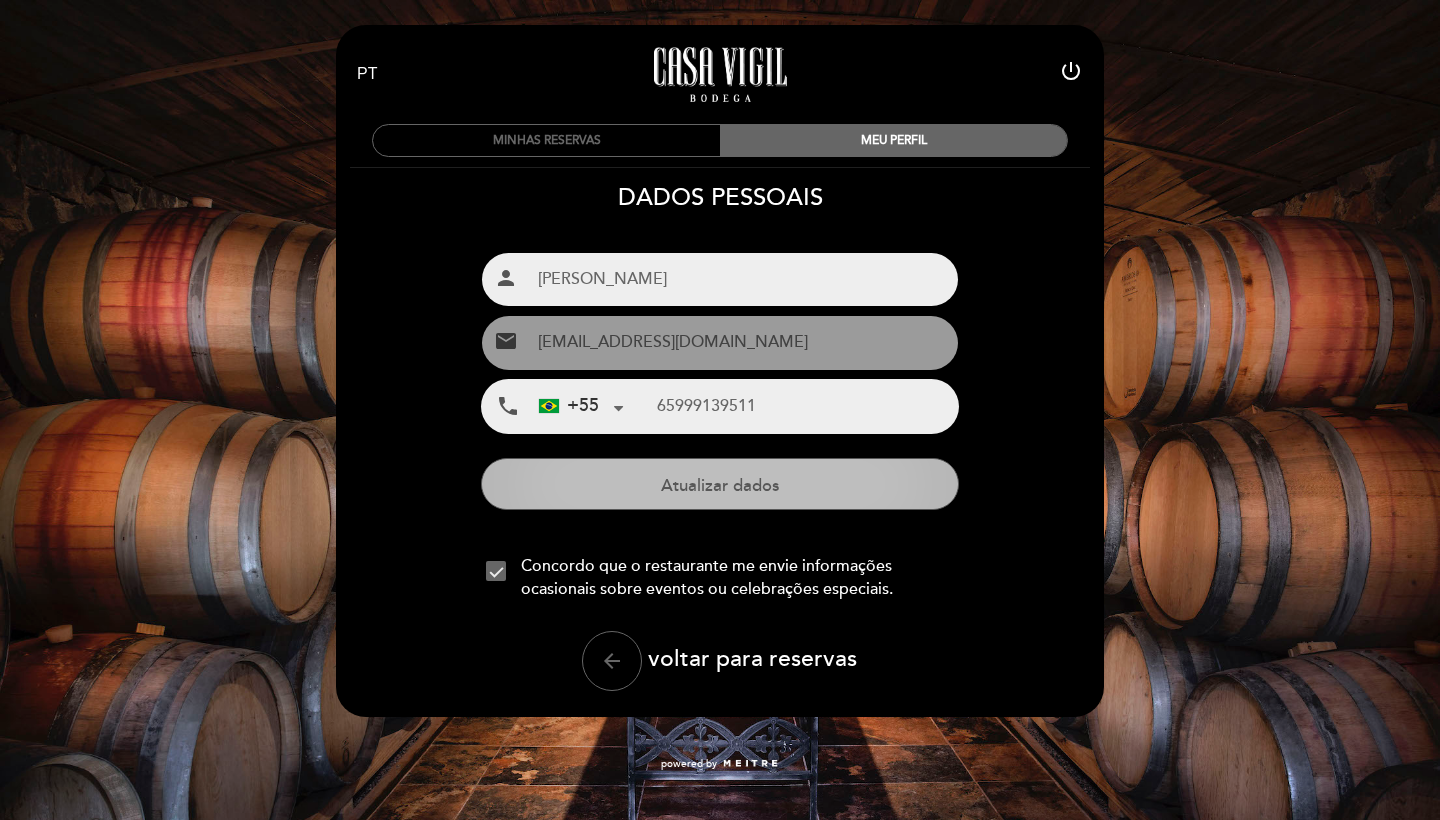 type on "Isabella de Pádua Ribeiro Moura" 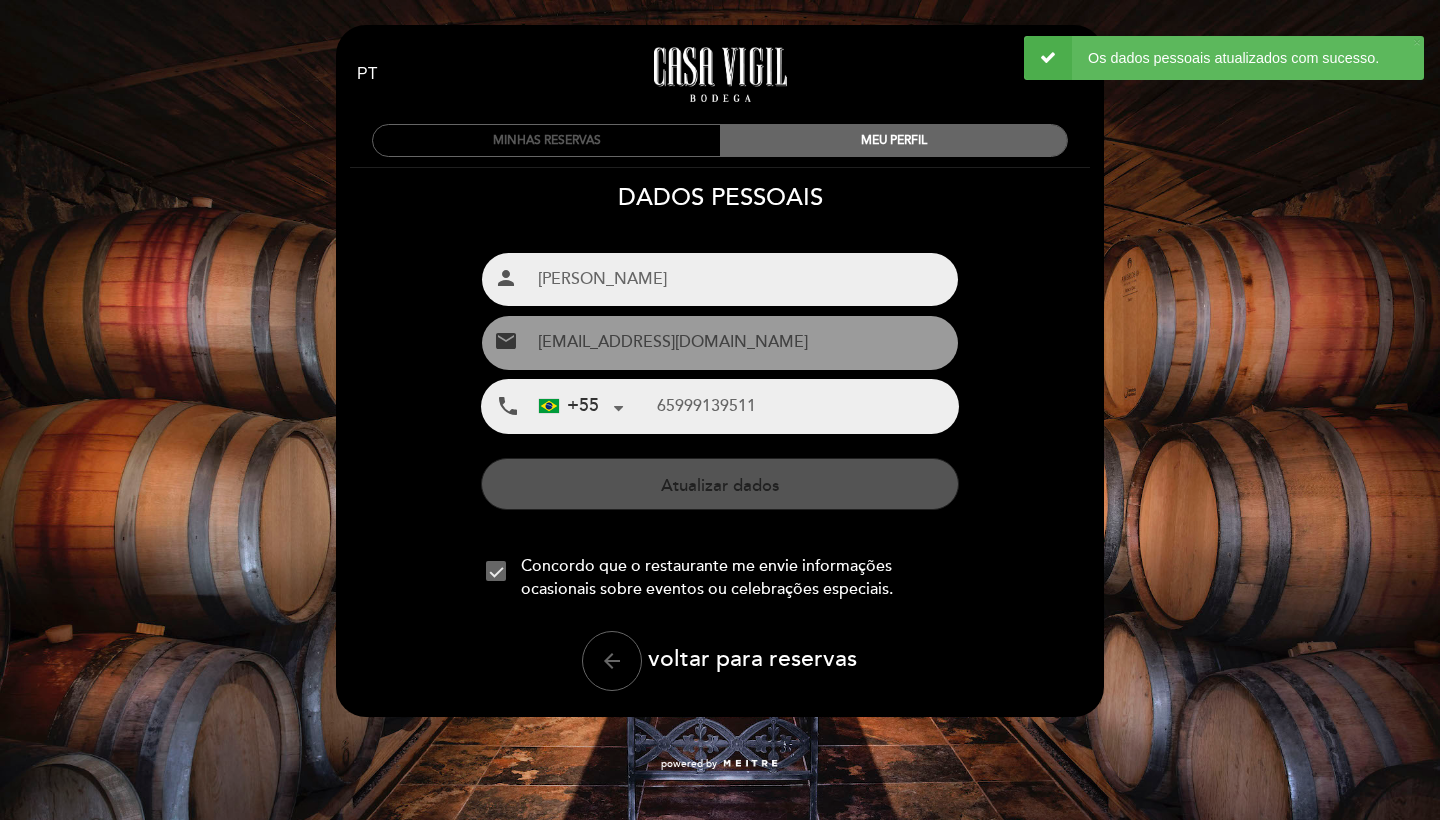 click on "MINHAS RESERVAS" at bounding box center (546, 140) 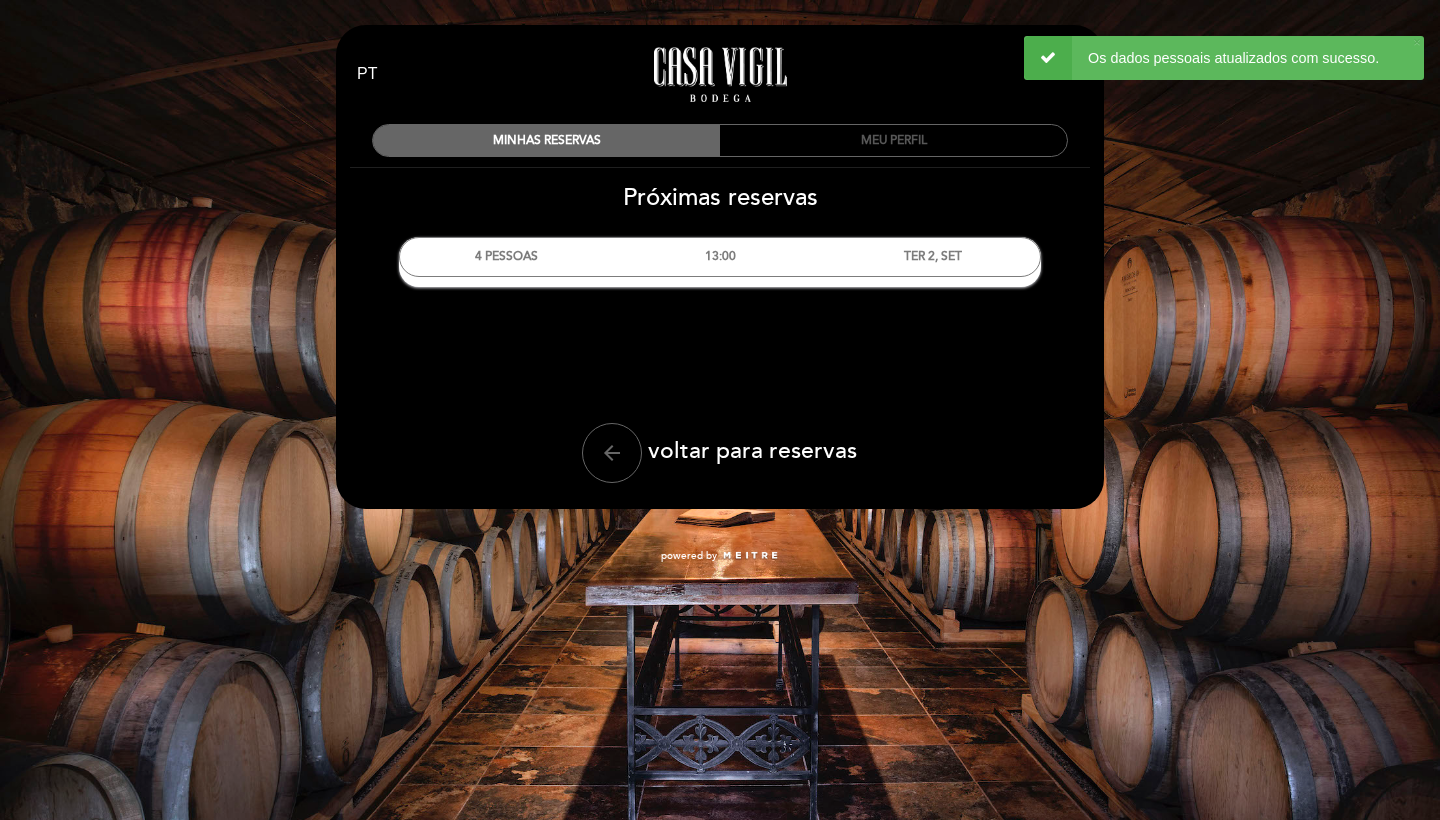 click on "MEU PERFIL" at bounding box center [893, 140] 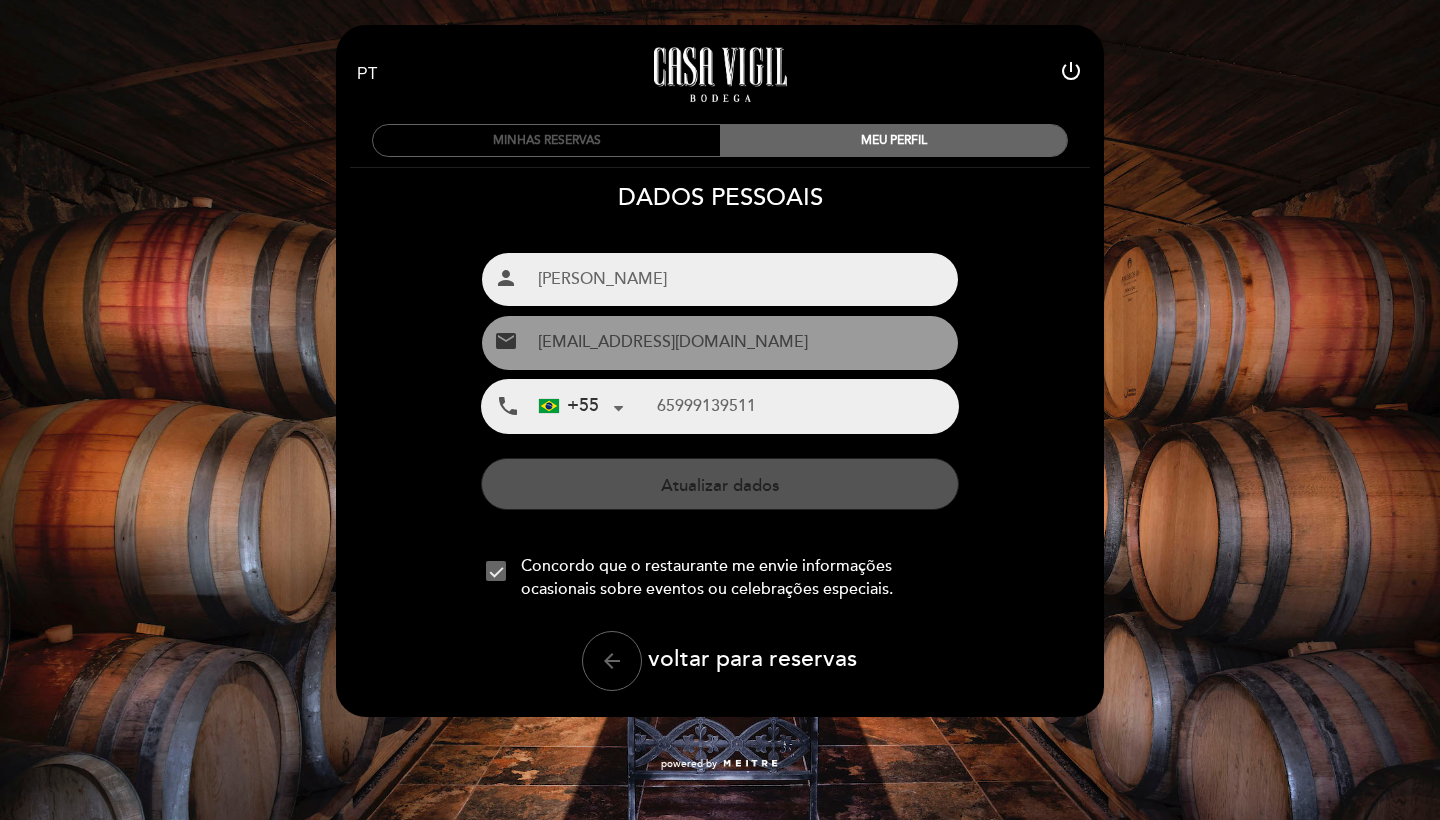 click on "MINHAS RESERVAS" at bounding box center (546, 140) 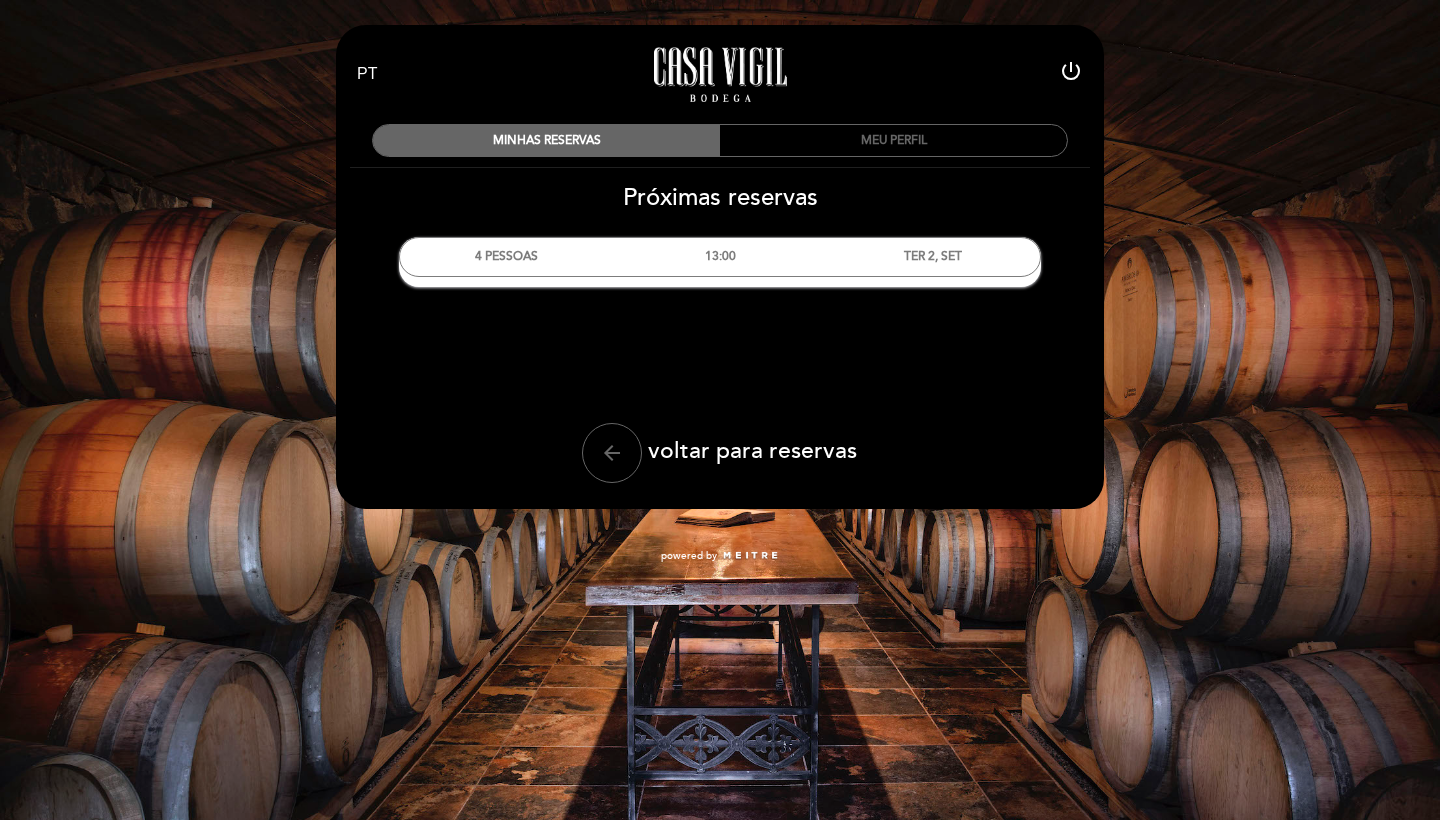 click on "Casa Vigil - Restaurante" at bounding box center [720, 74] 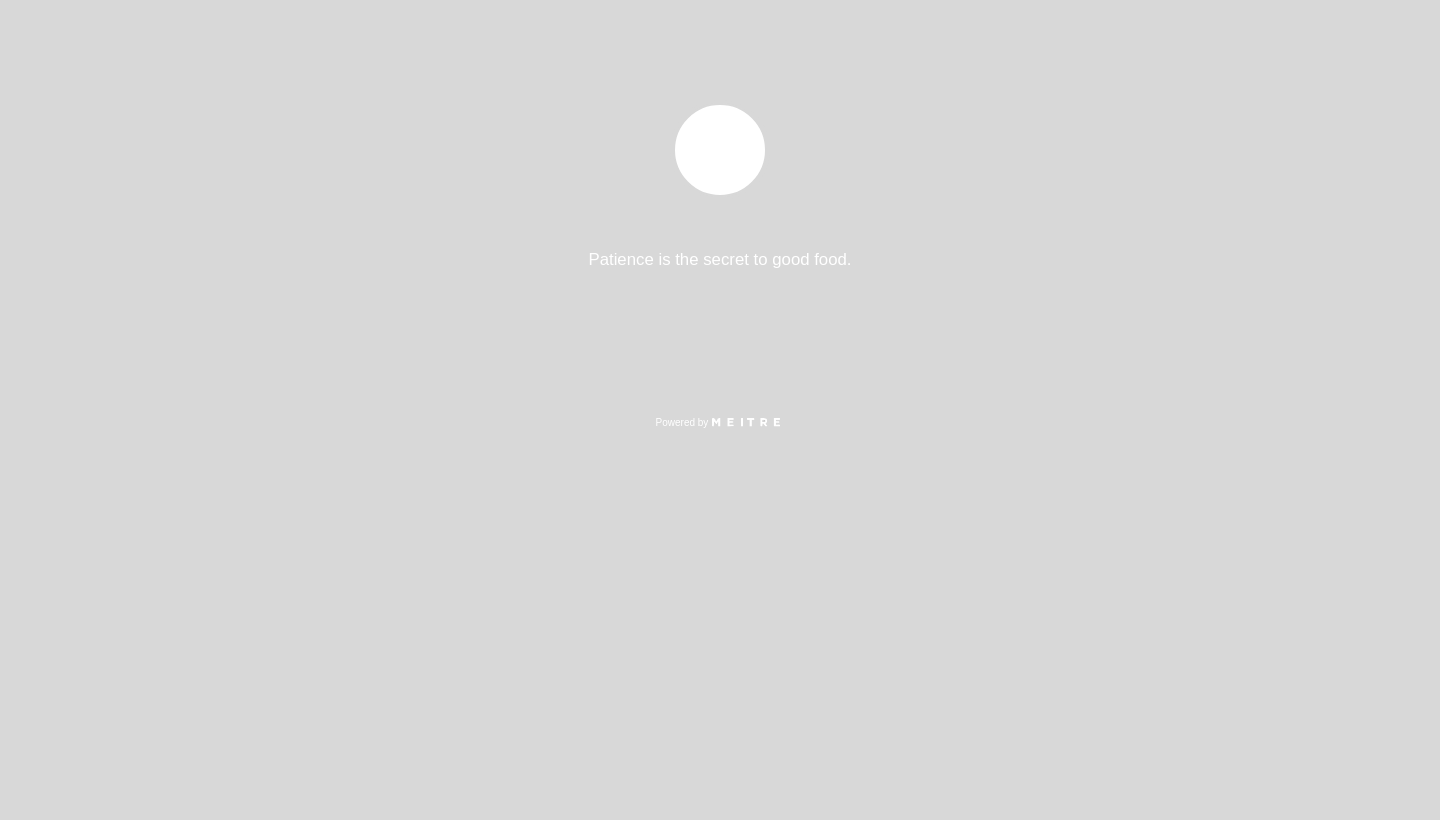 select on "pt" 